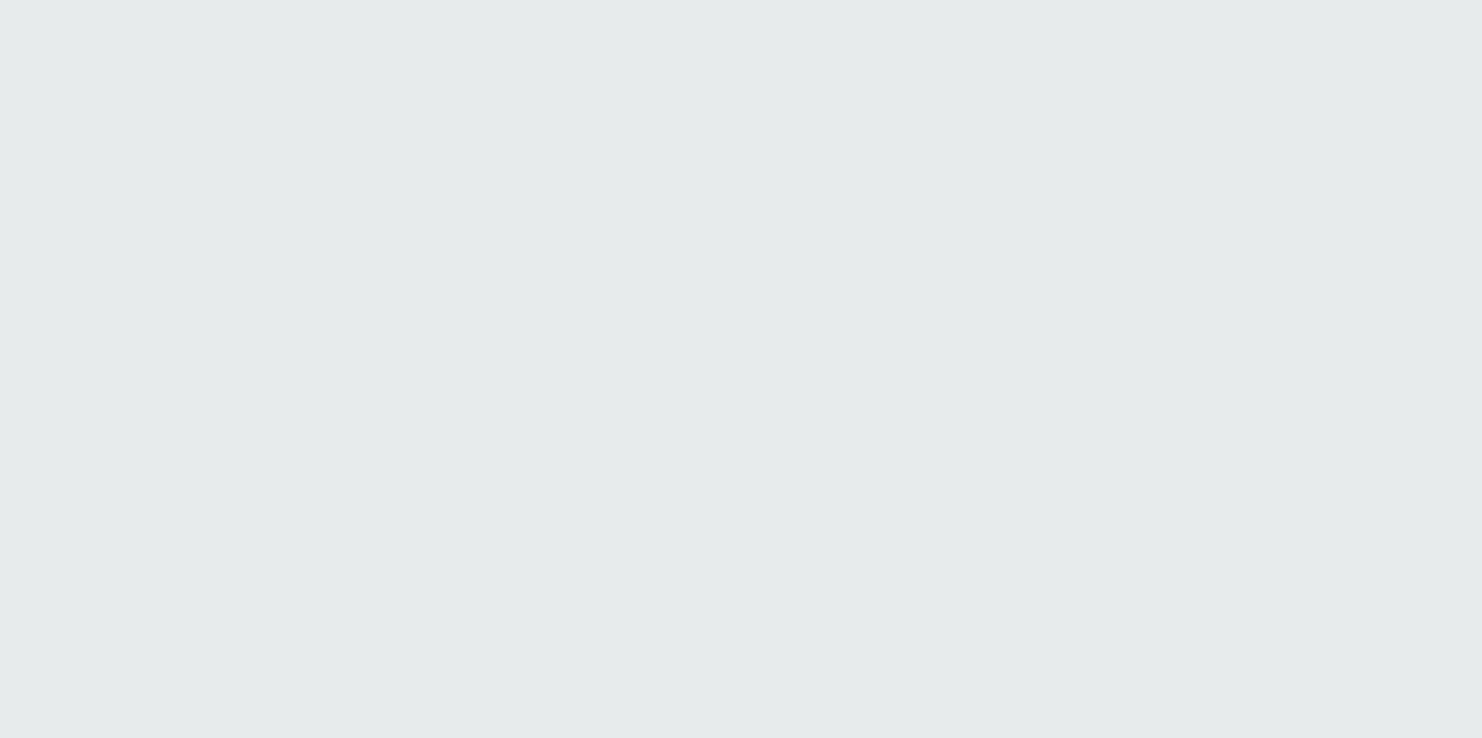 scroll, scrollTop: 0, scrollLeft: 0, axis: both 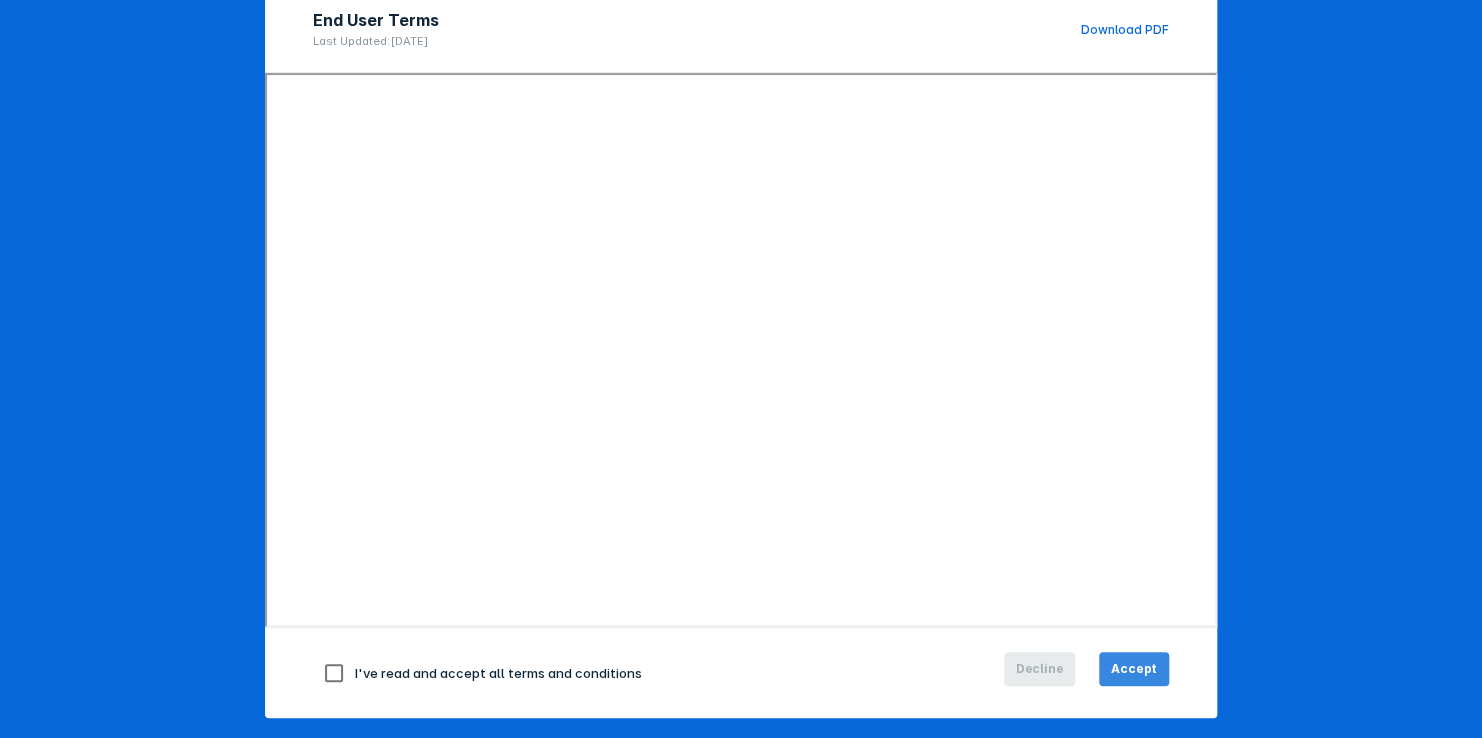 click on "Accept" at bounding box center (1134, 669) 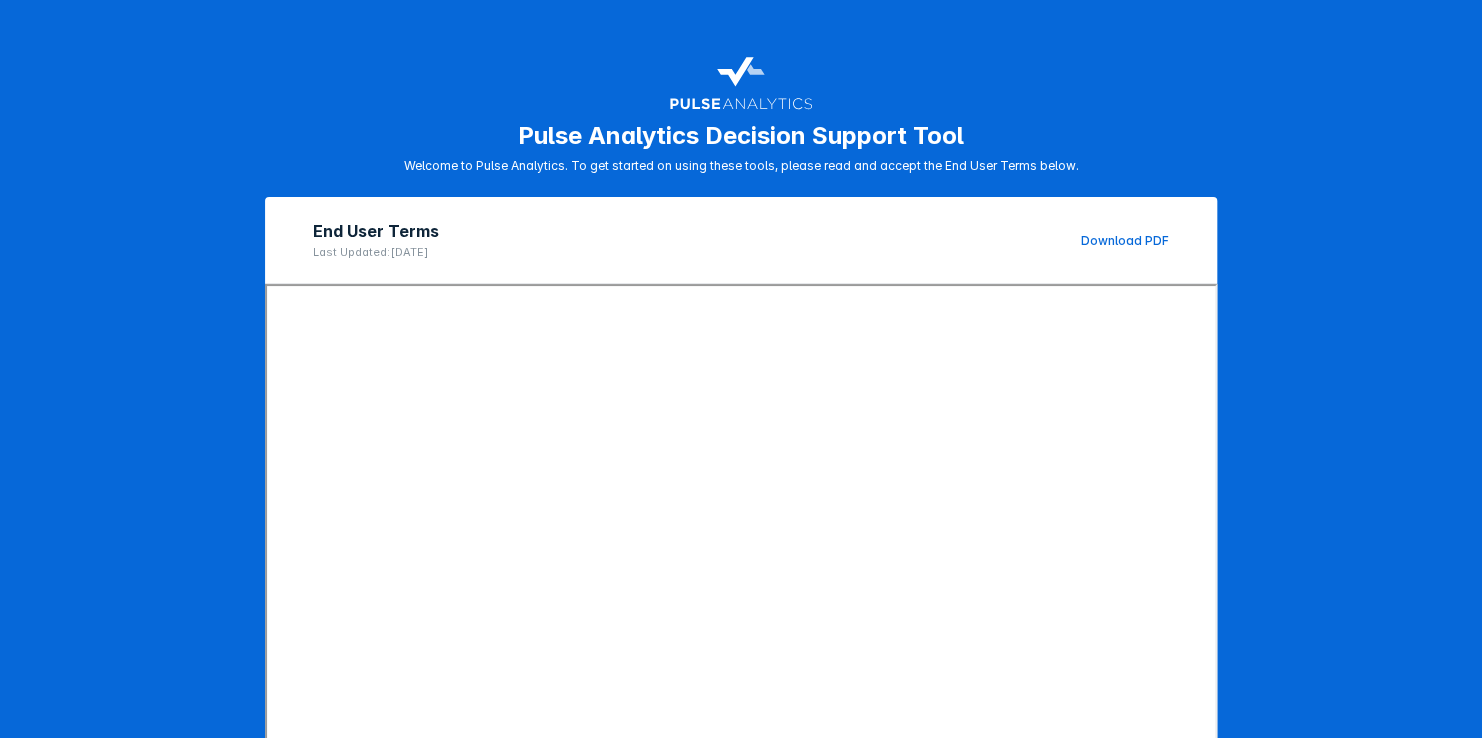 scroll, scrollTop: 227, scrollLeft: 0, axis: vertical 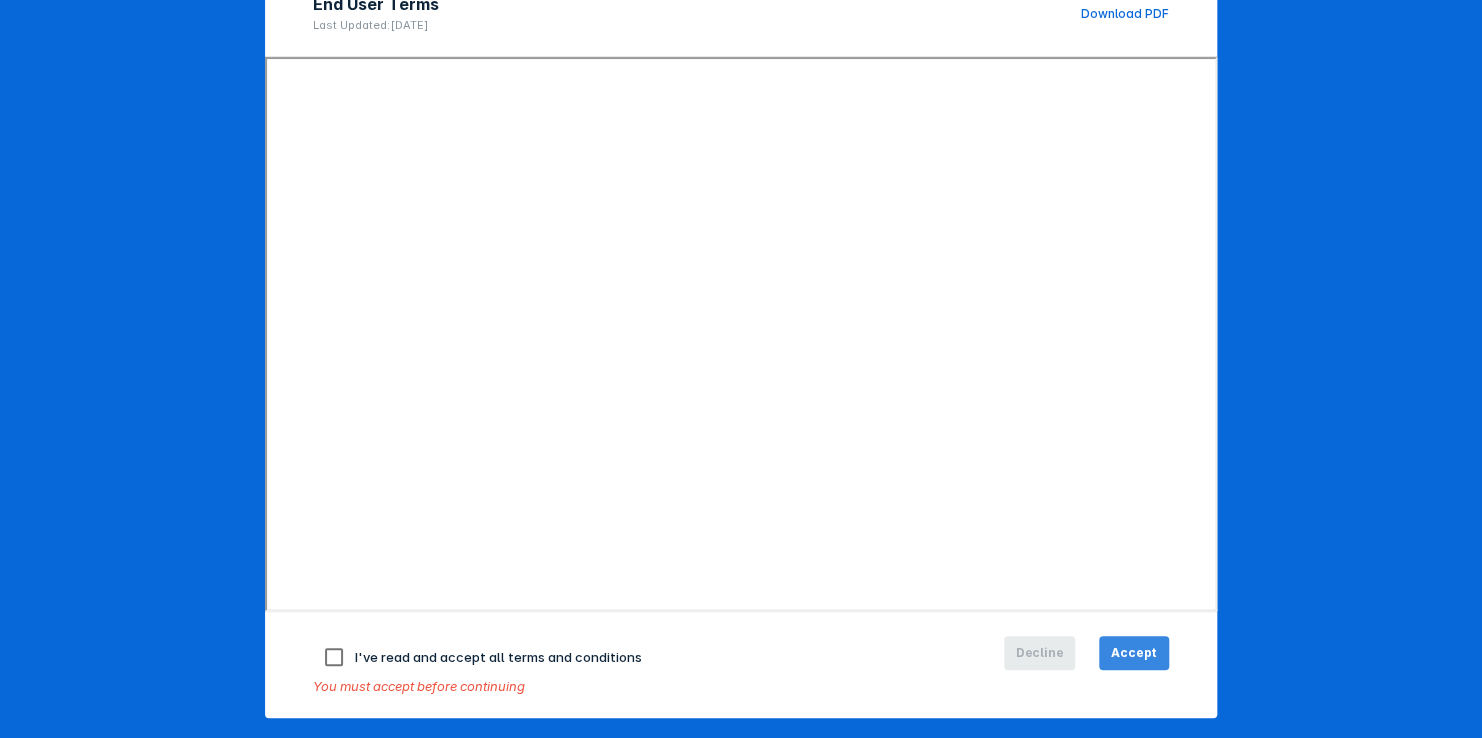 click on "Accept" at bounding box center (1134, 653) 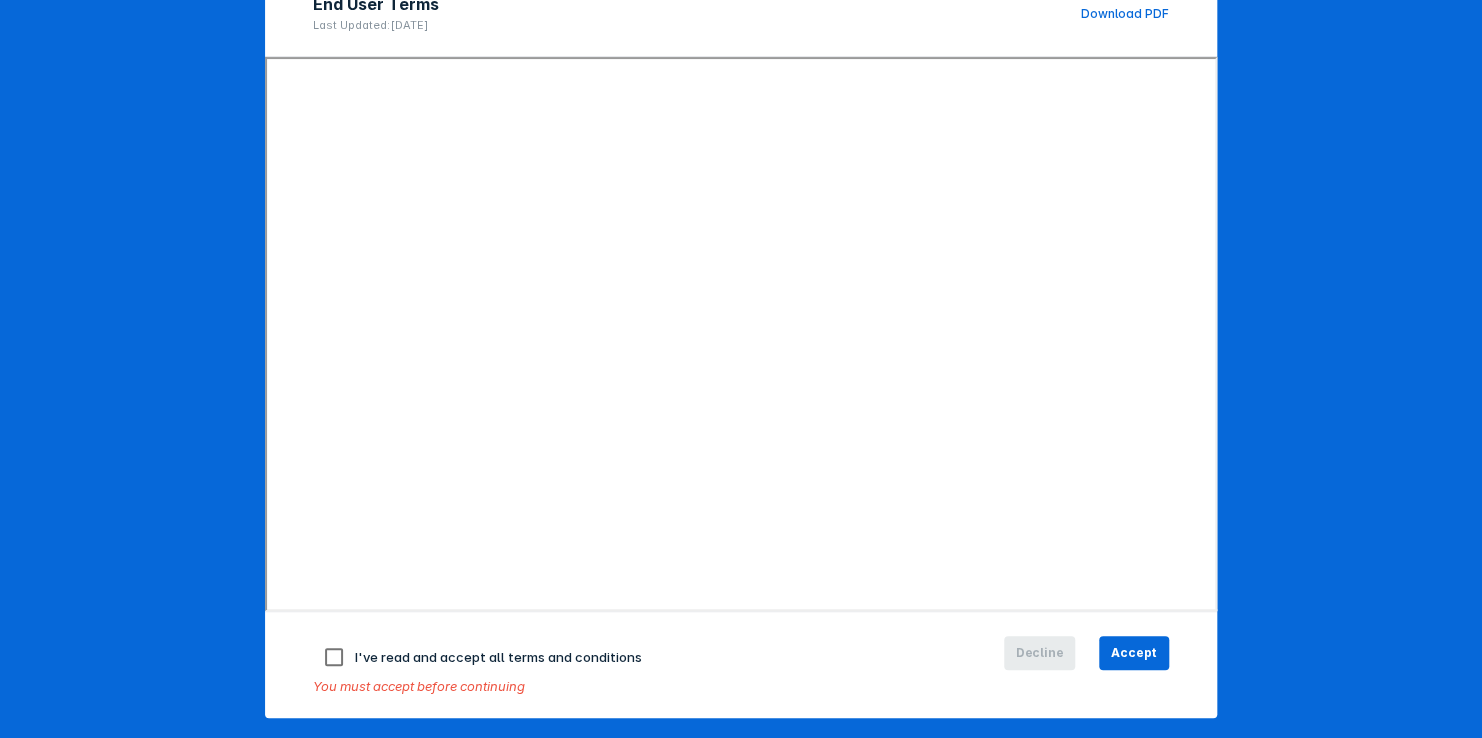 click at bounding box center (334, 657) 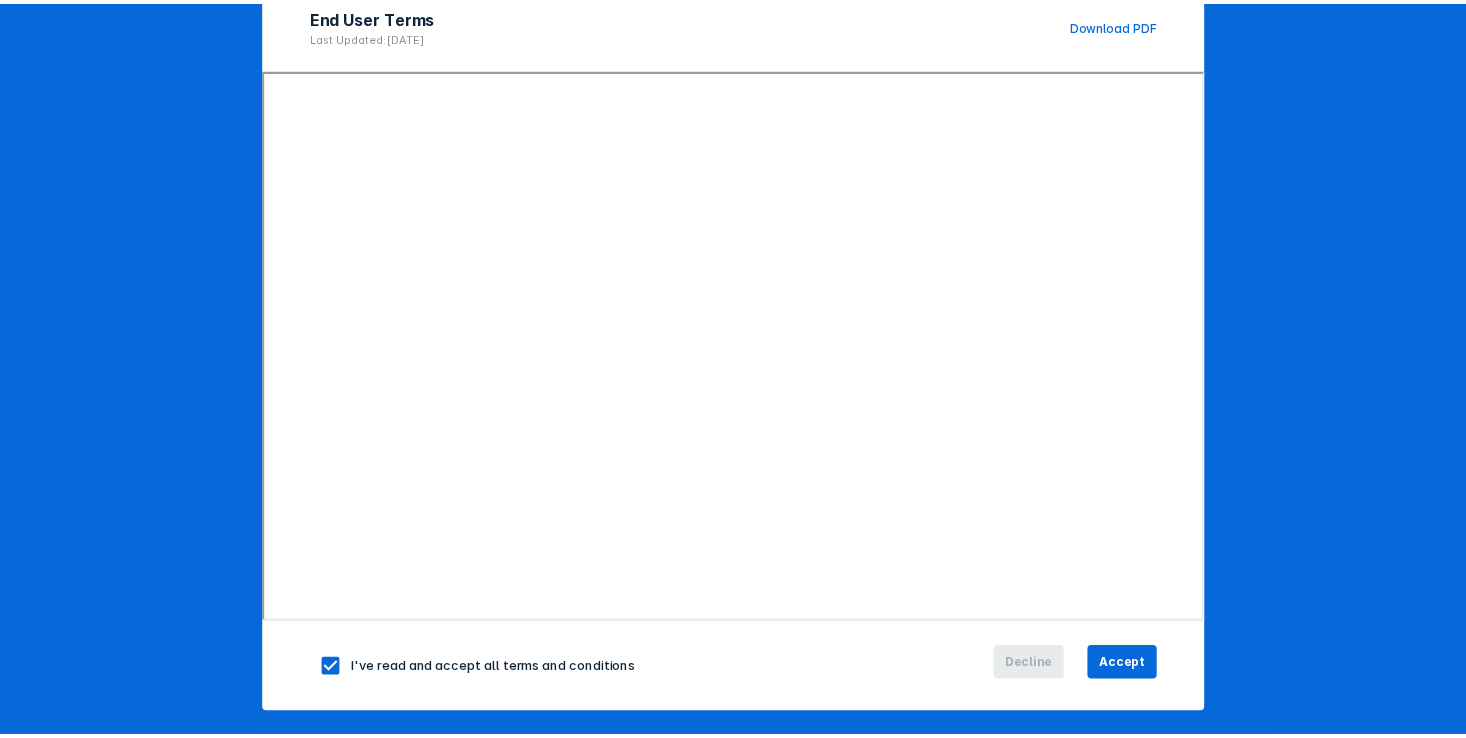 scroll, scrollTop: 211, scrollLeft: 0, axis: vertical 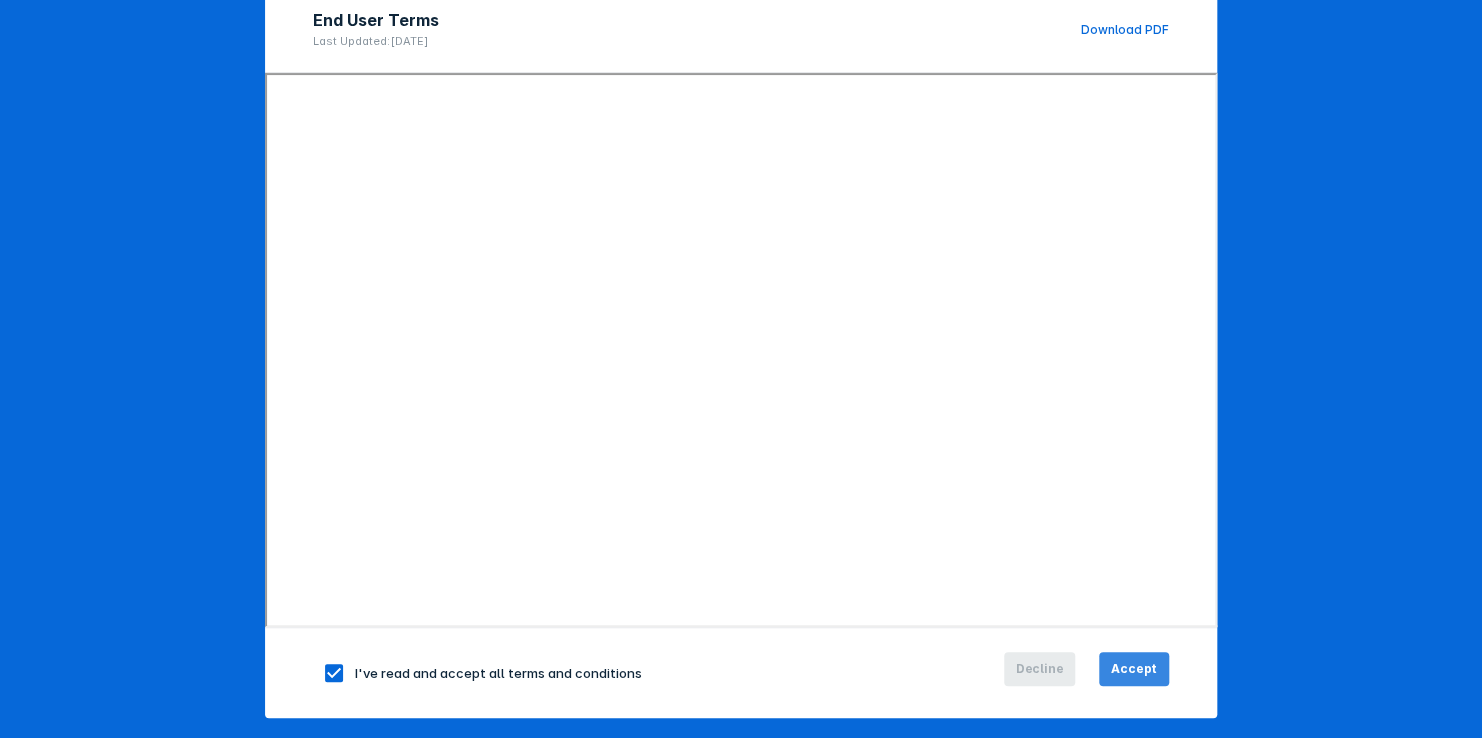 click on "Accept" at bounding box center (1134, 669) 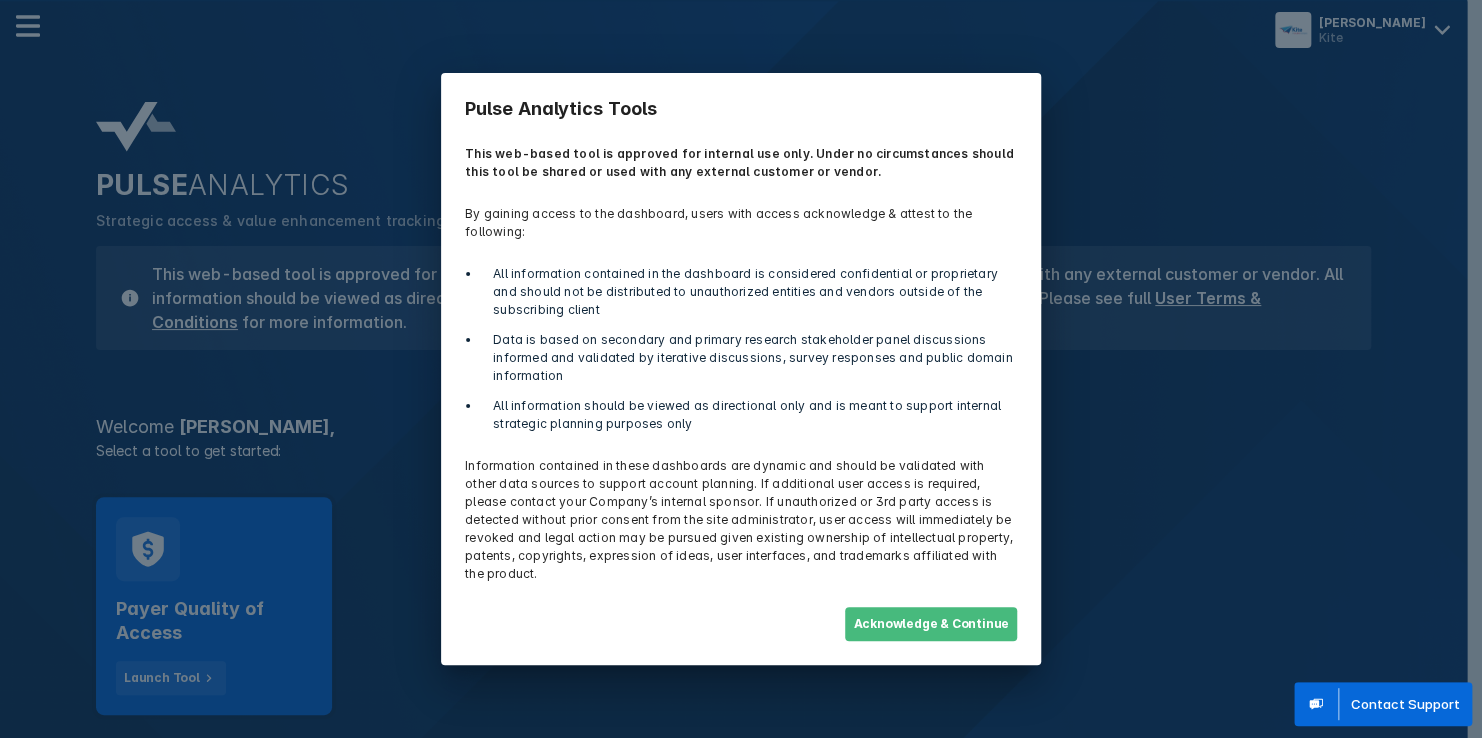 click on "Acknowledge & Continue" at bounding box center [931, 624] 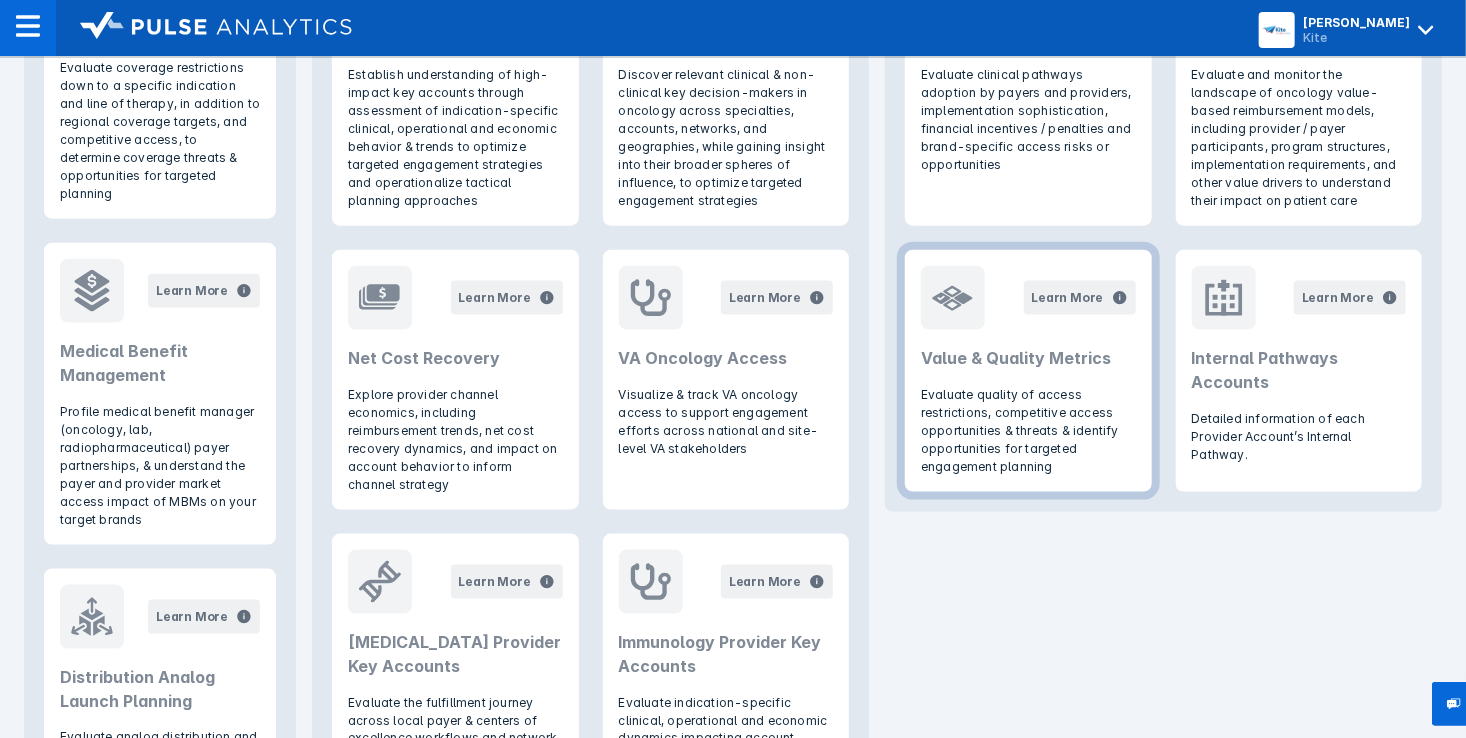 scroll, scrollTop: 1200, scrollLeft: 0, axis: vertical 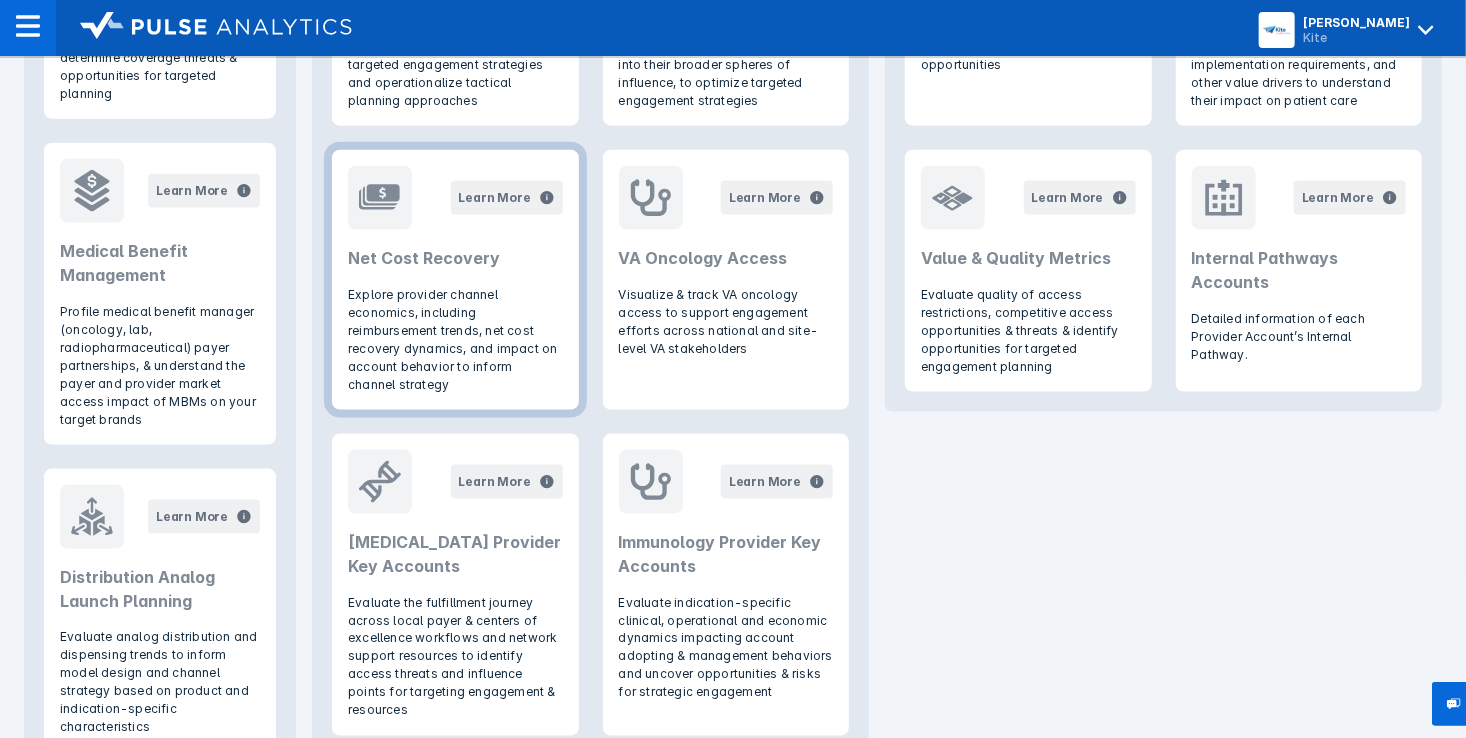 click on "Net Cost Recovery" at bounding box center (455, 258) 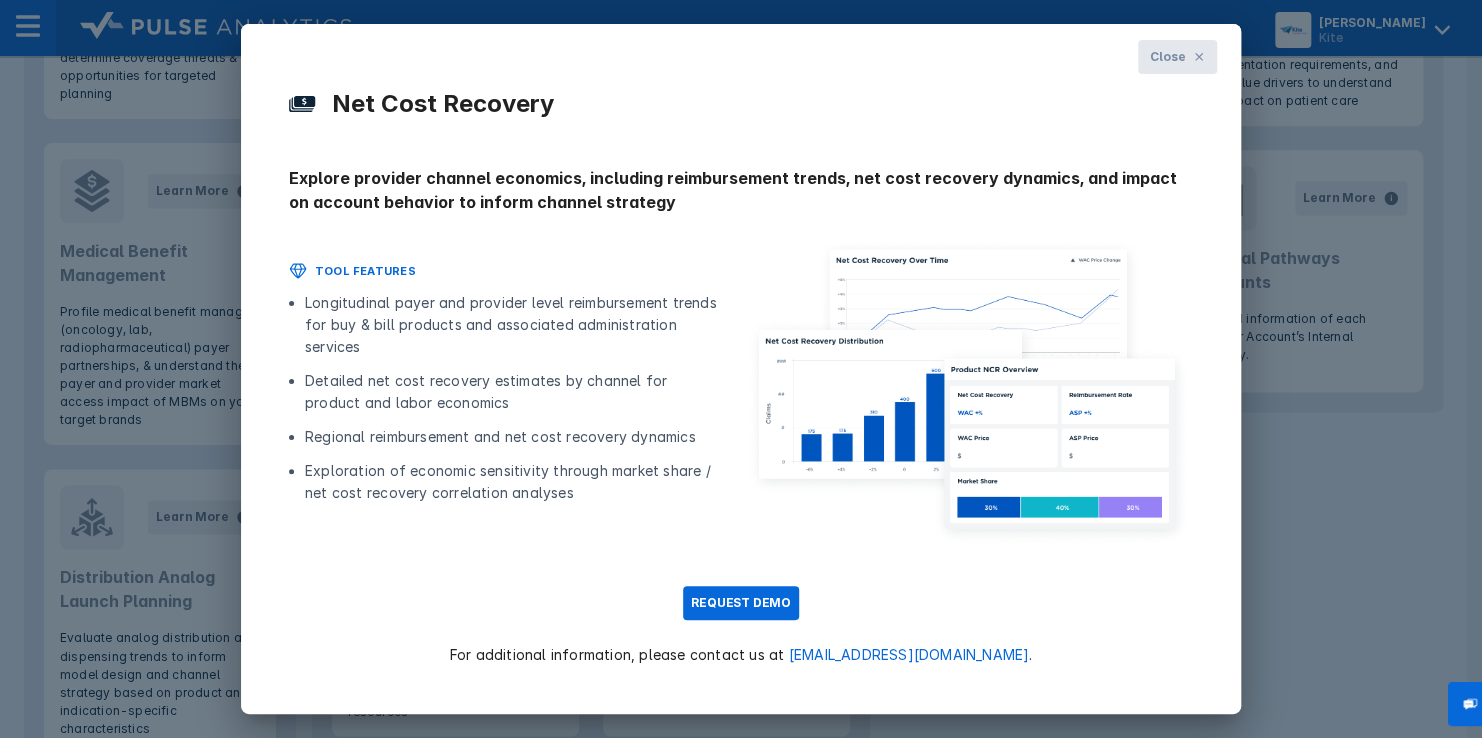 click on "Close" at bounding box center (1167, 57) 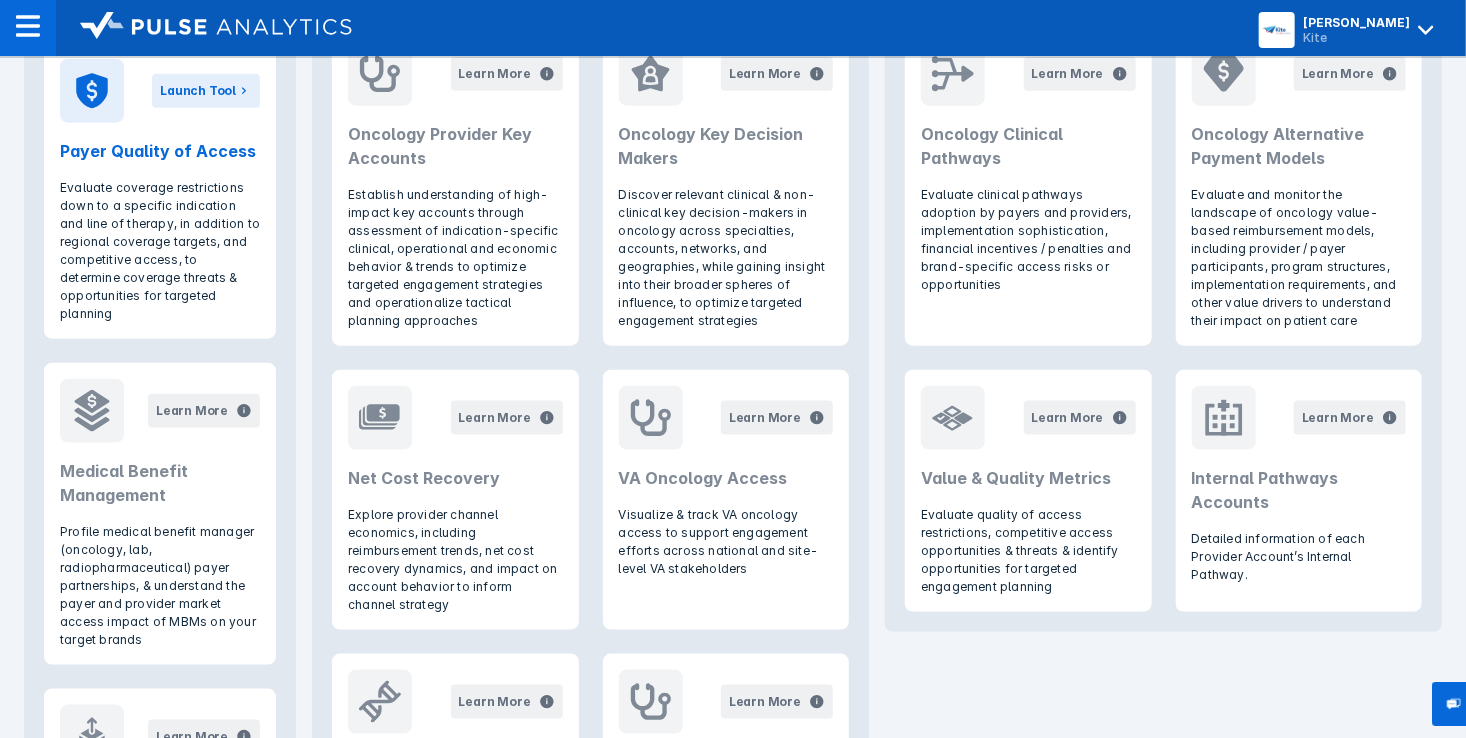 scroll, scrollTop: 992, scrollLeft: 0, axis: vertical 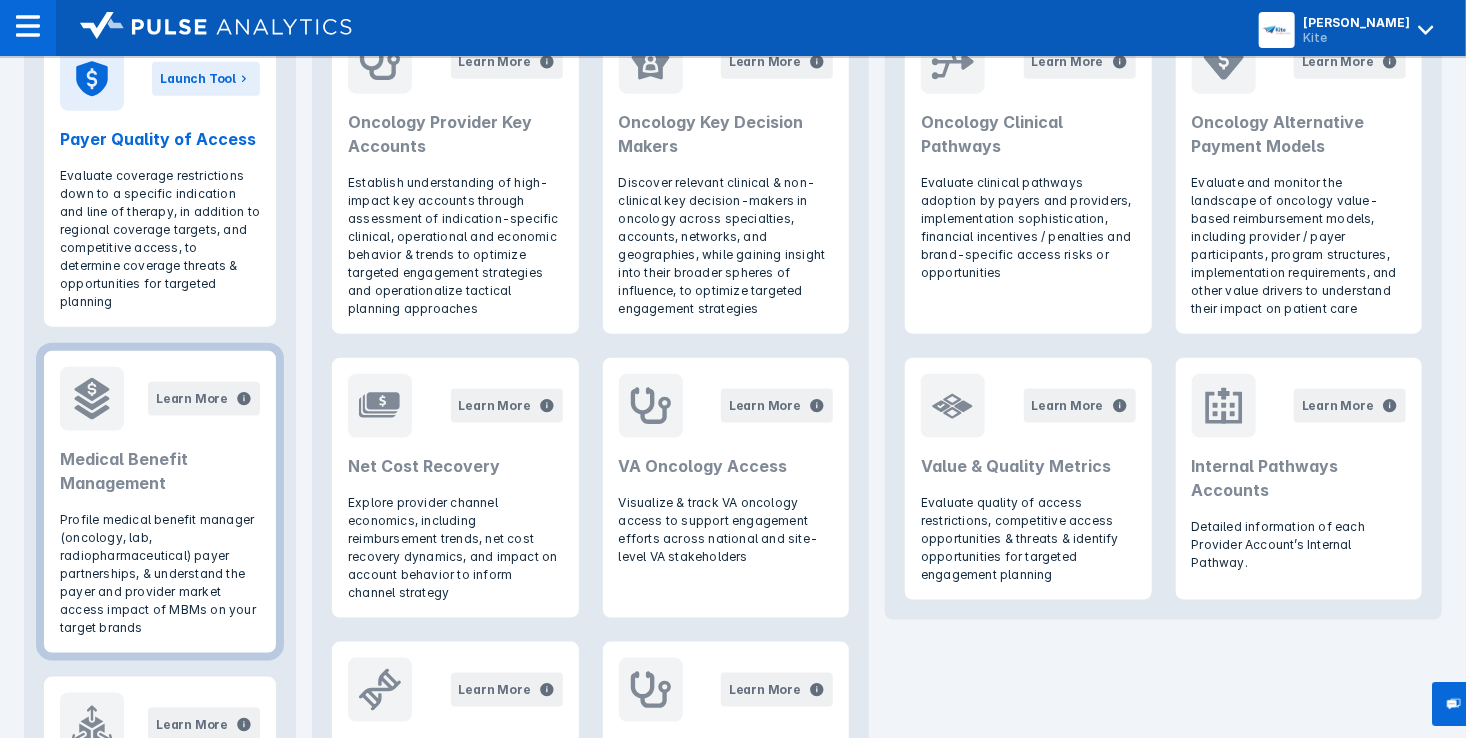 click on "Medical Benefit Management" at bounding box center [160, 471] 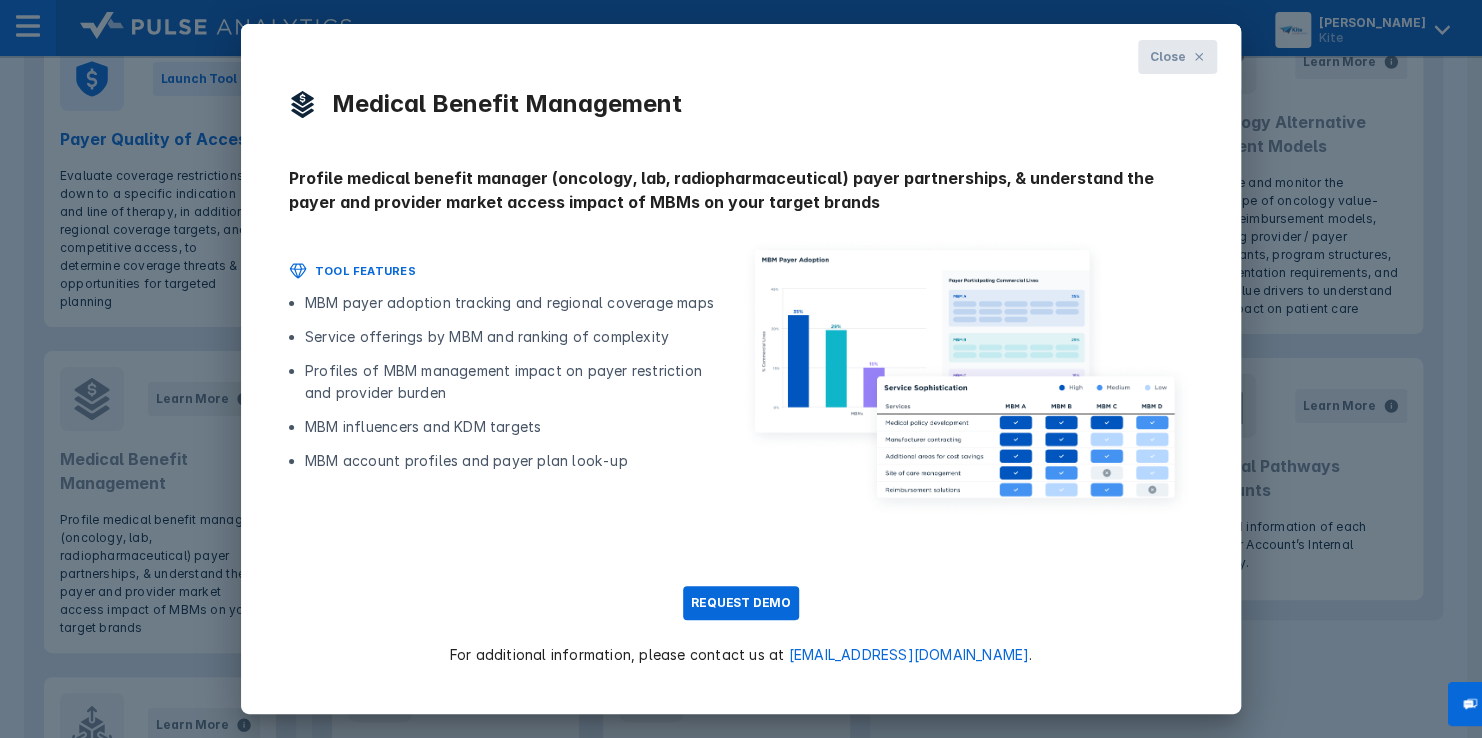 click 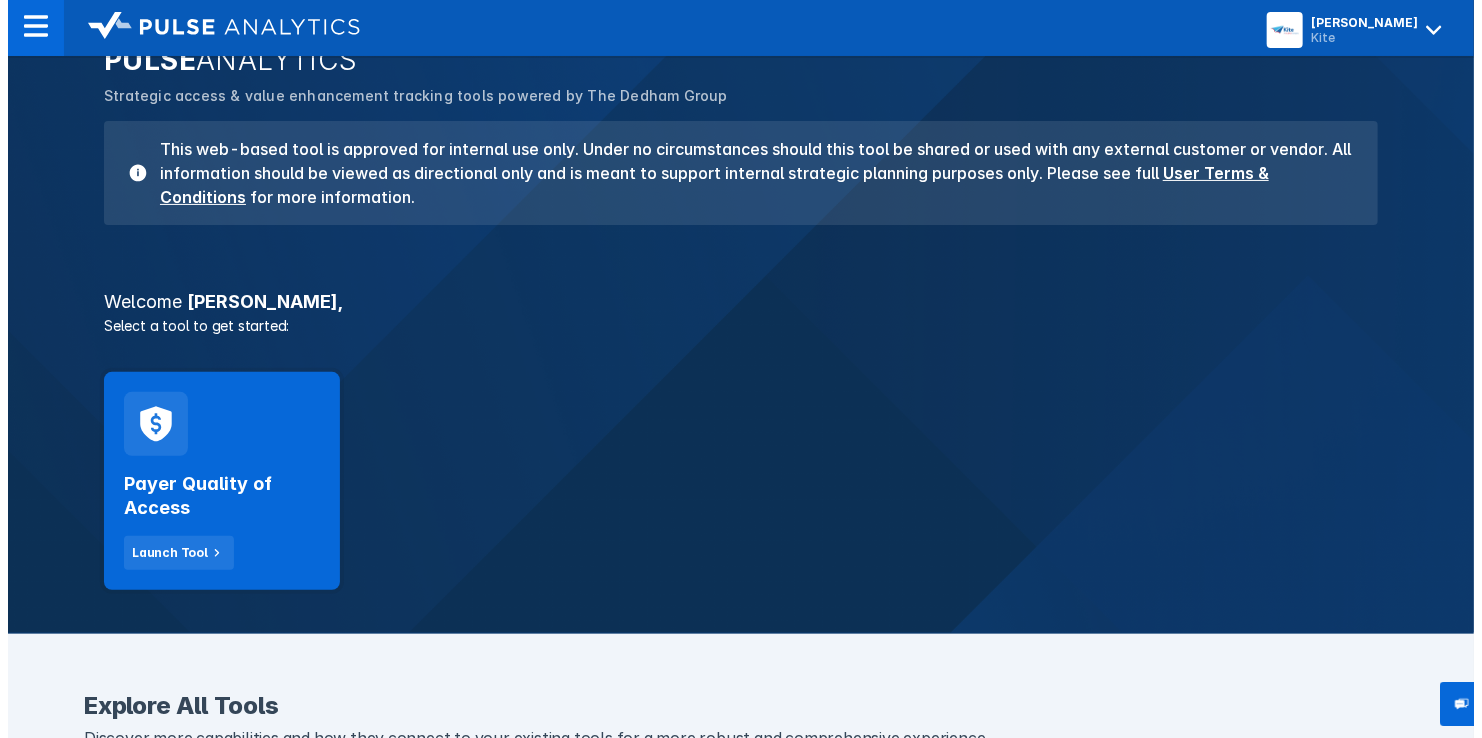 scroll, scrollTop: 0, scrollLeft: 0, axis: both 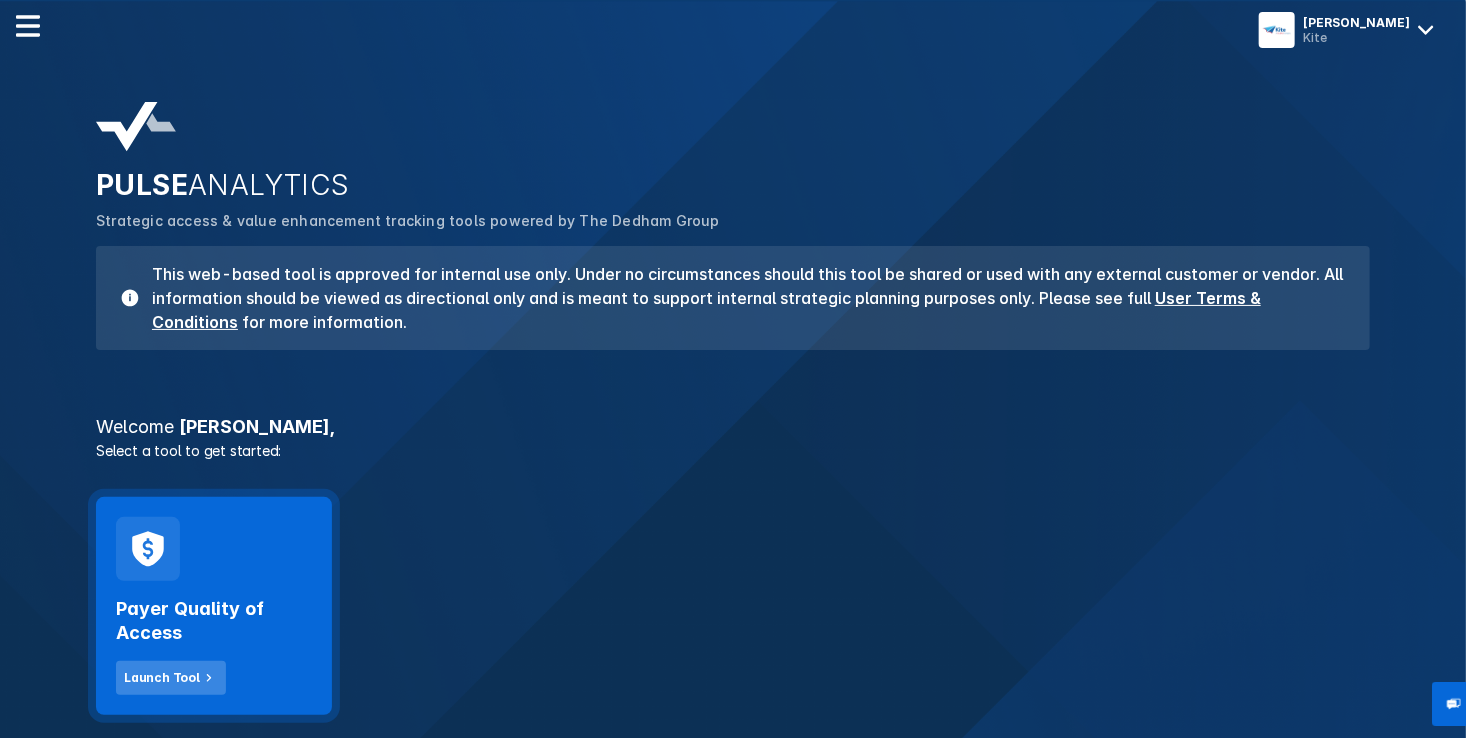 click on "Launch Tool" at bounding box center (162, 678) 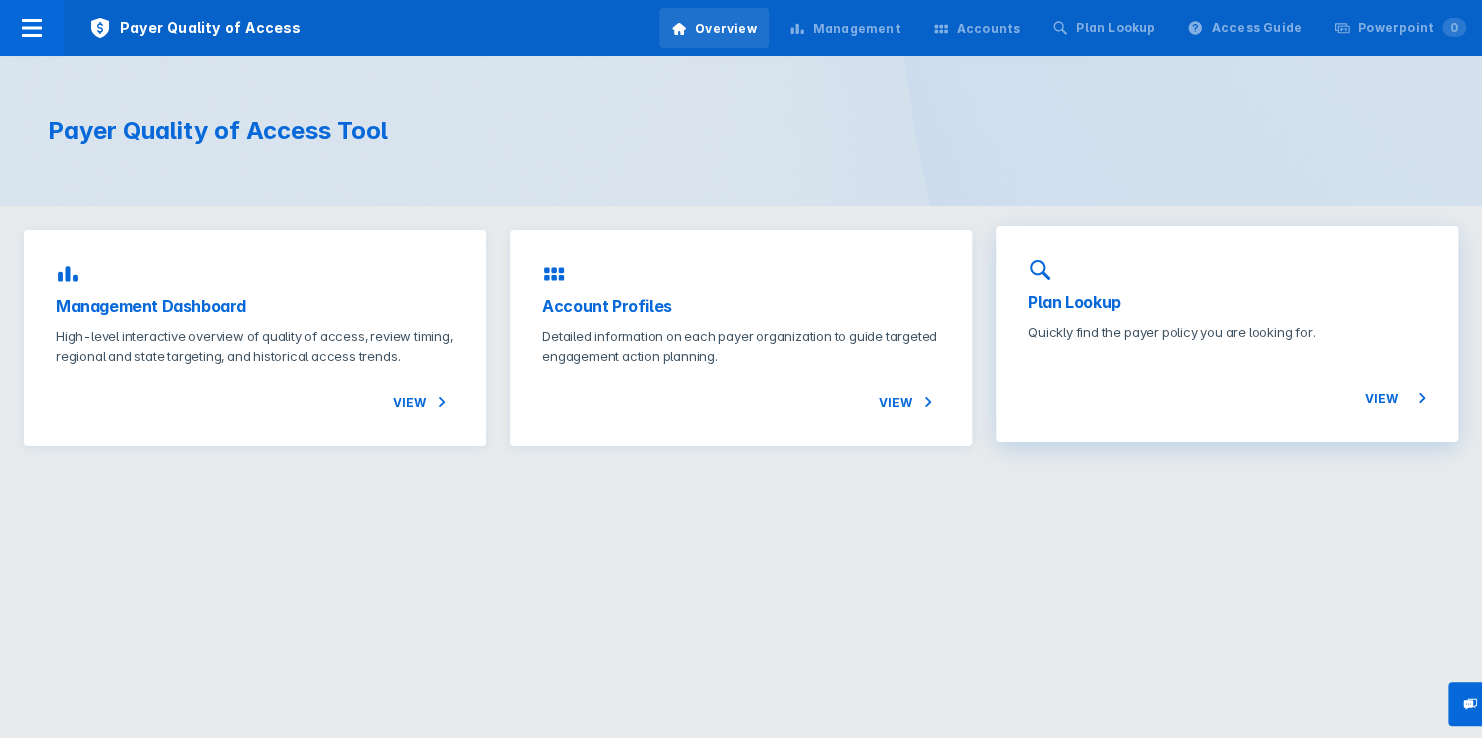 click on "View" at bounding box center [1395, 398] 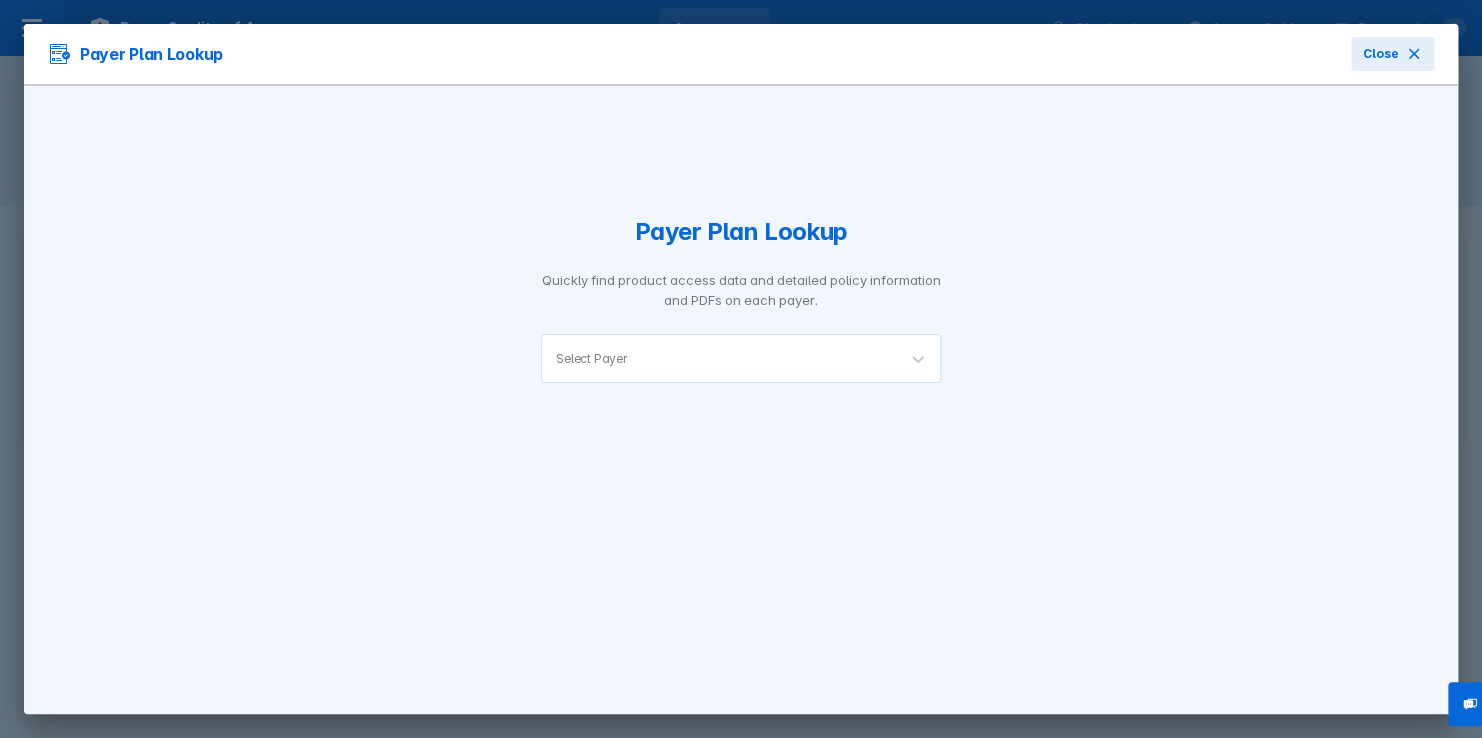 click at bounding box center [756, 358] 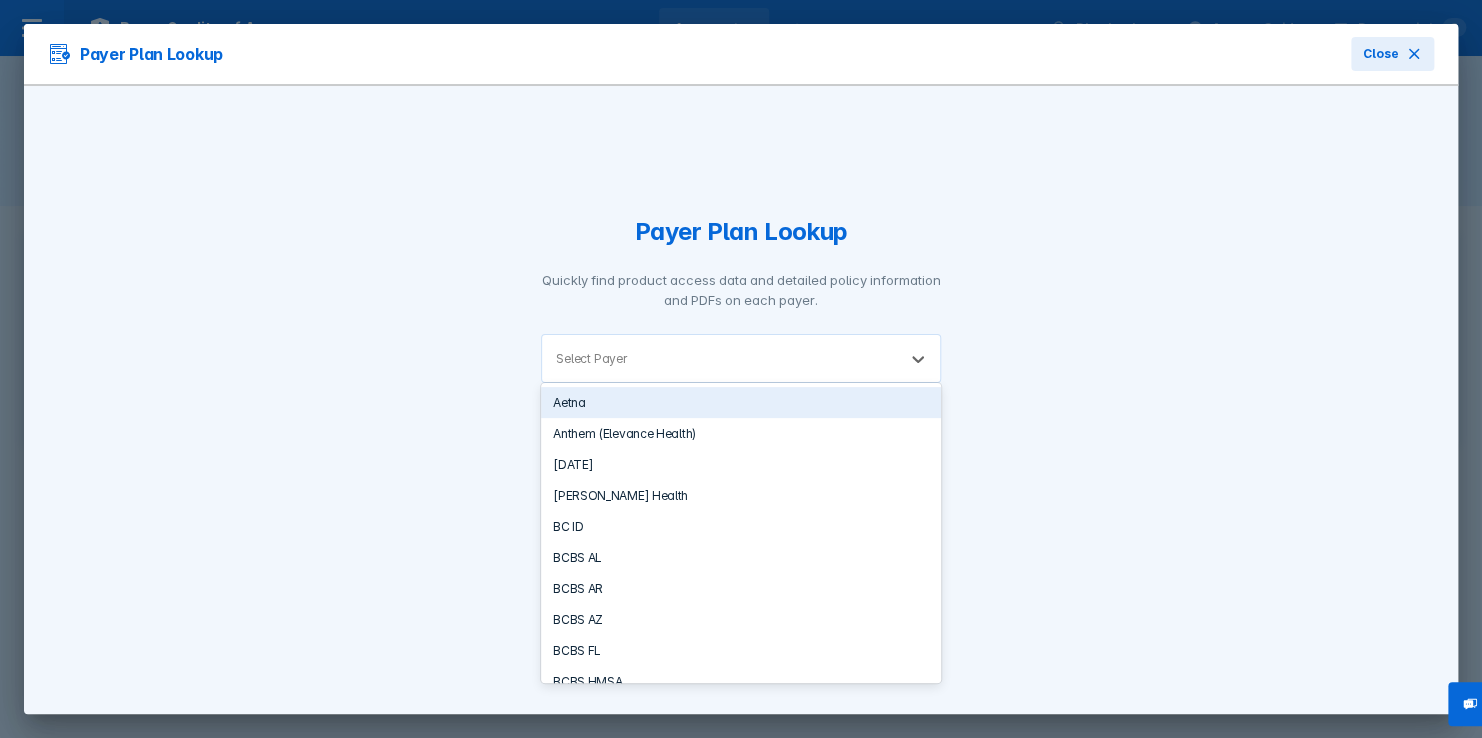 click on "Aetna" at bounding box center [741, 402] 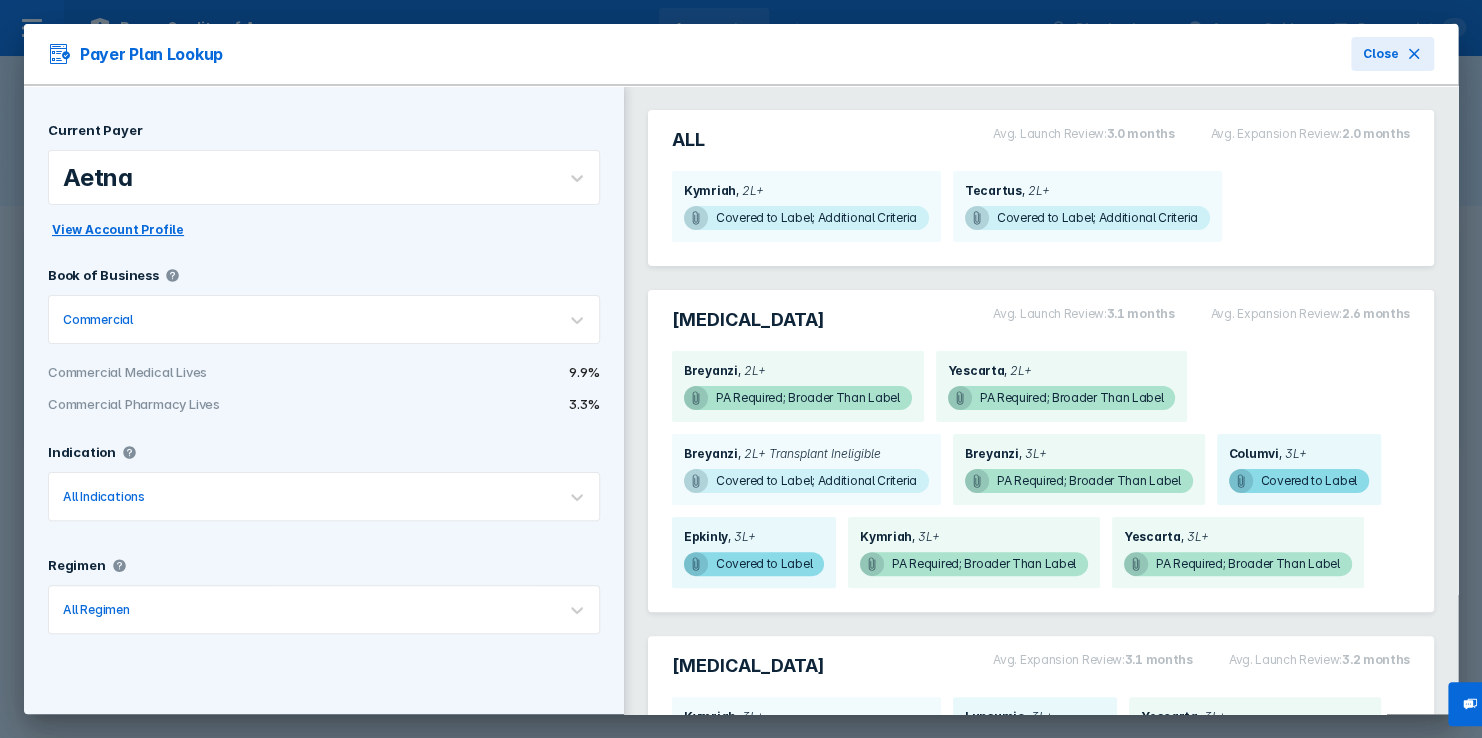 scroll, scrollTop: 61, scrollLeft: 0, axis: vertical 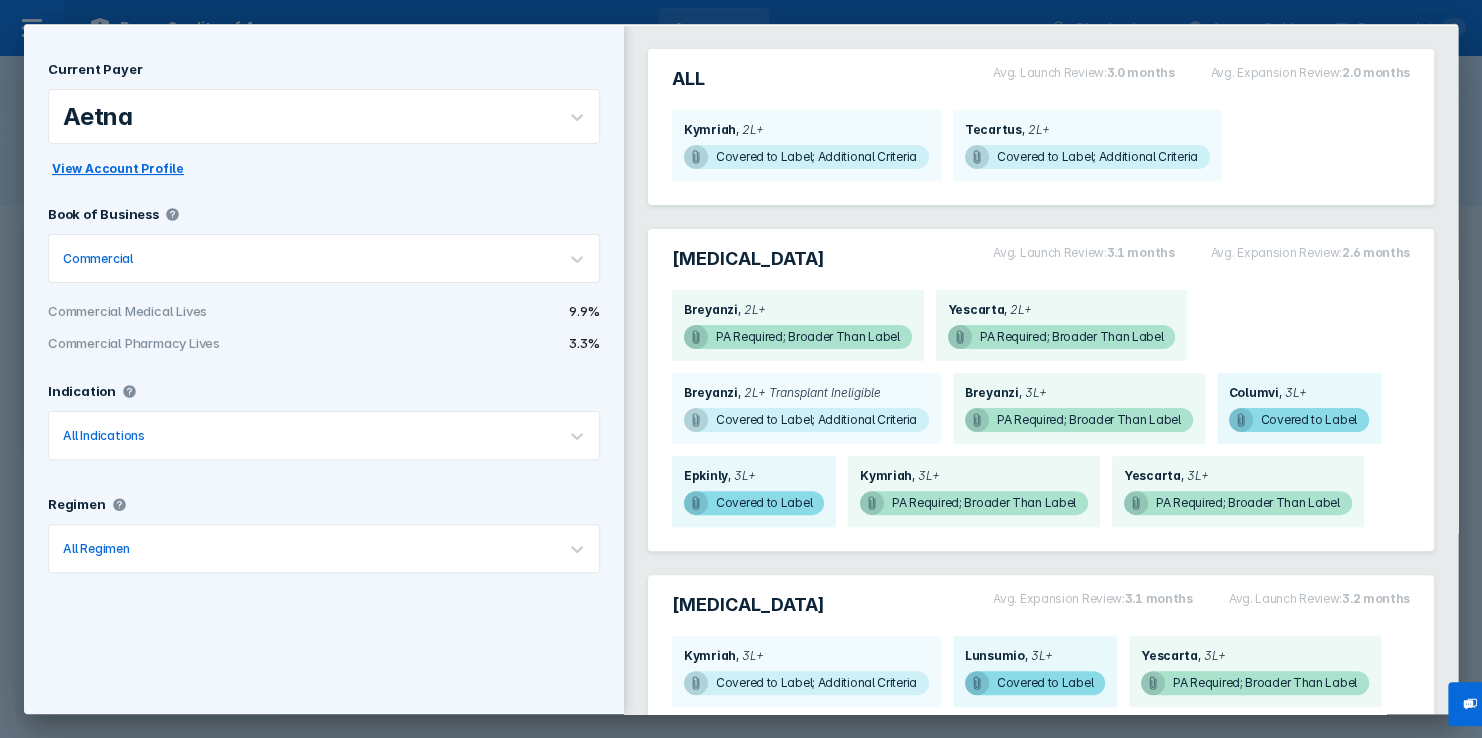 click at bounding box center (345, 435) 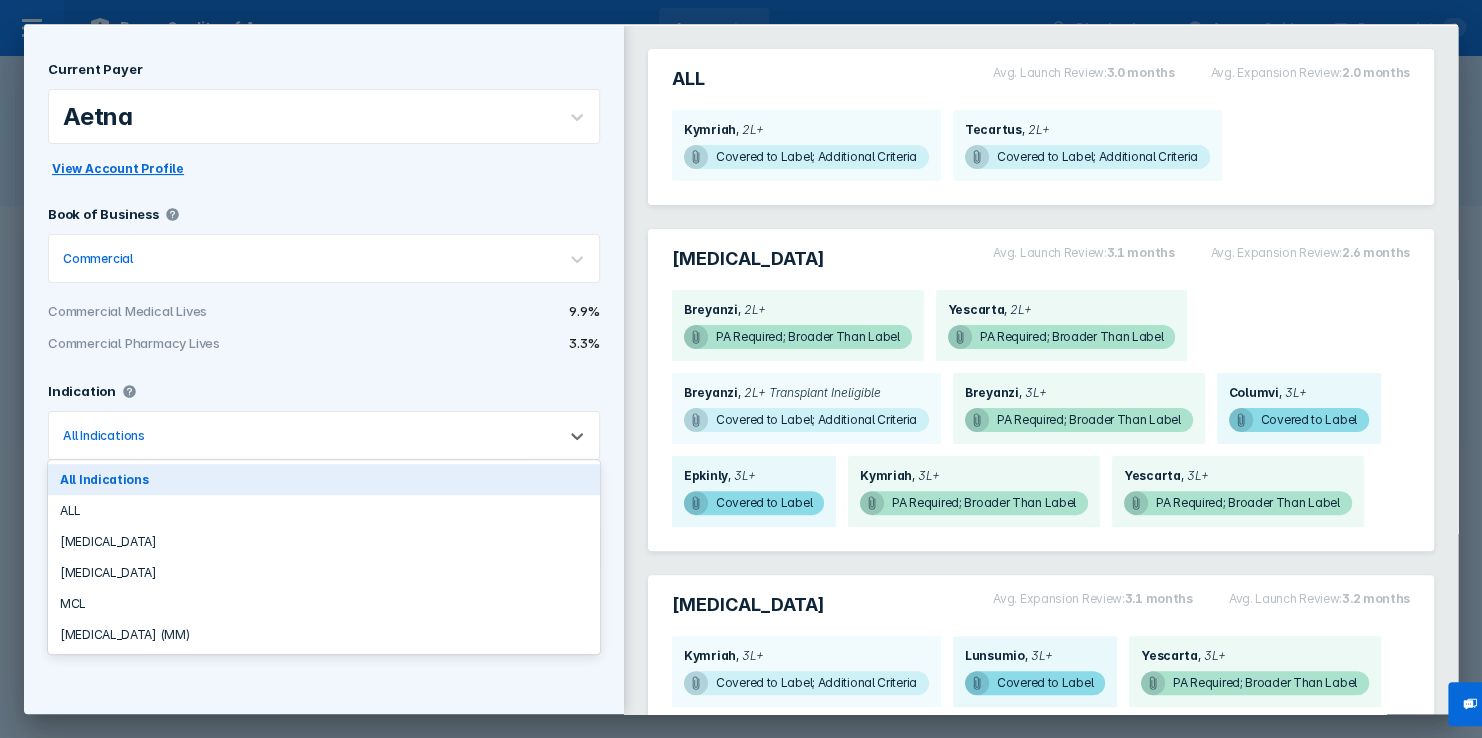 click on "3.3%" at bounding box center [462, 343] 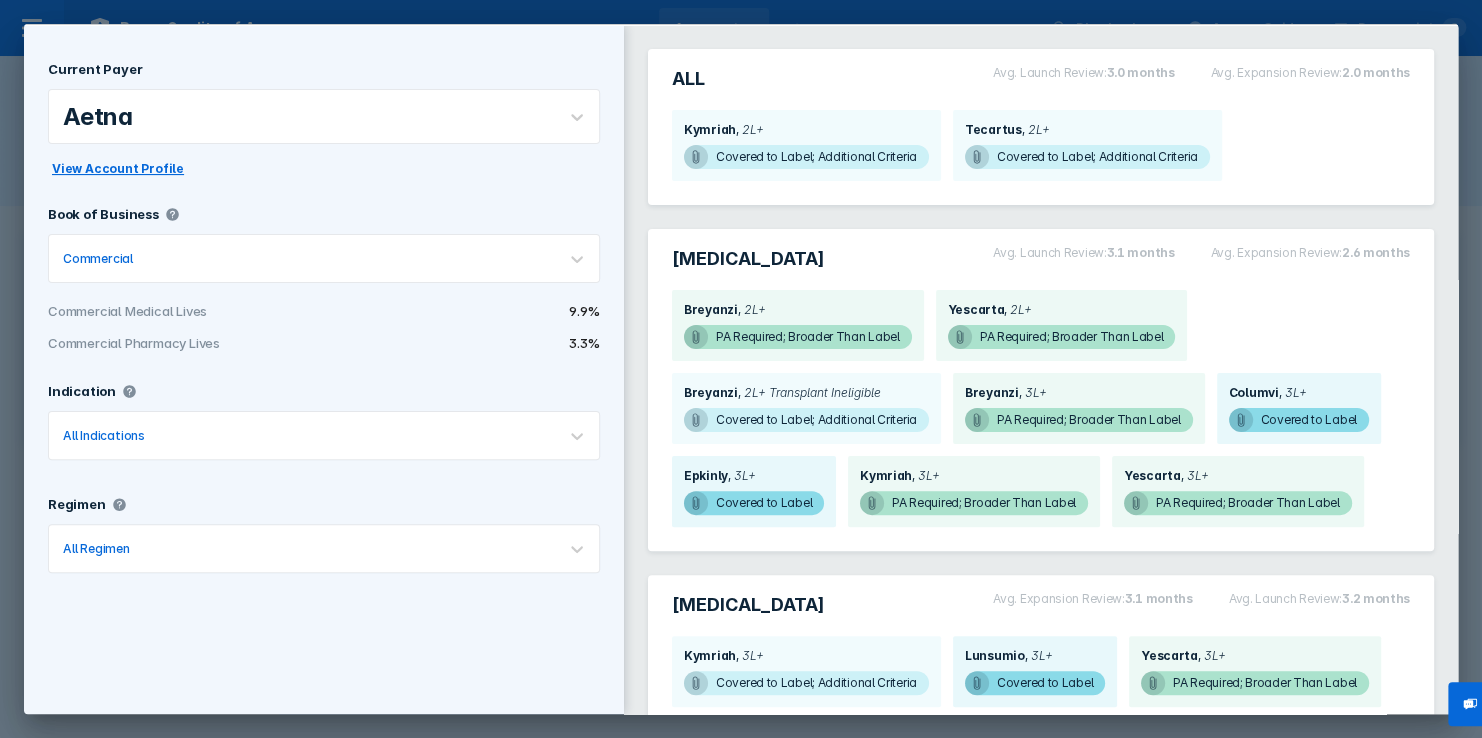 click at bounding box center [345, 435] 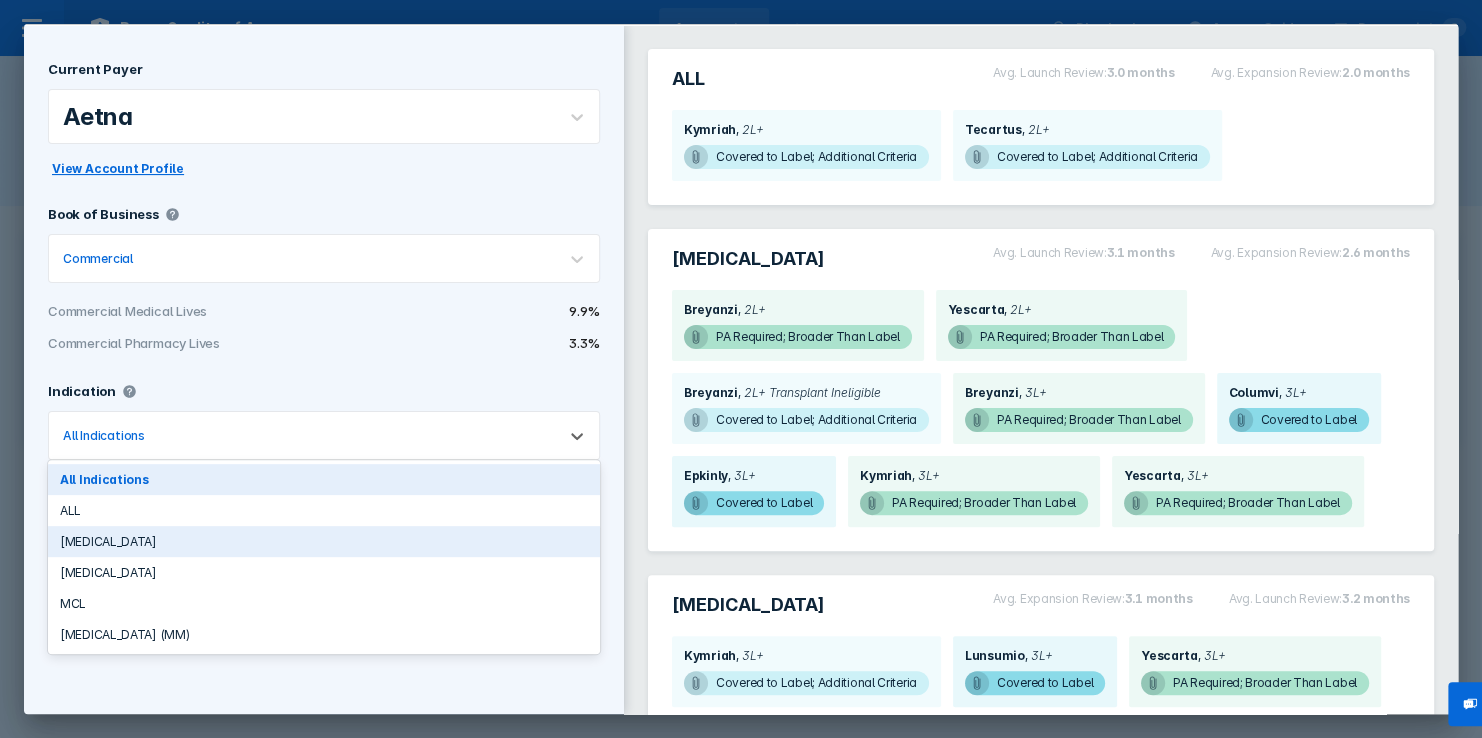 click on "[MEDICAL_DATA]" at bounding box center (324, 541) 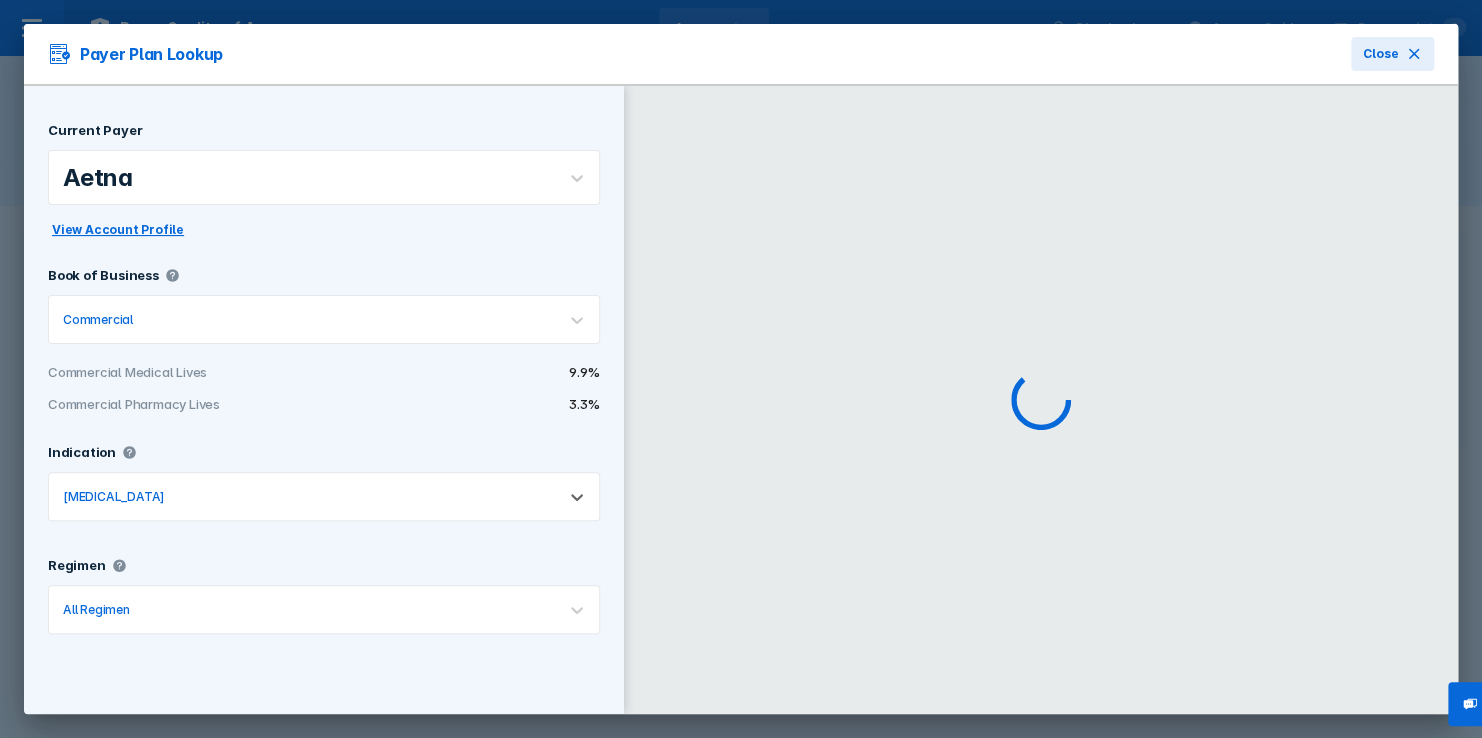 scroll, scrollTop: 0, scrollLeft: 0, axis: both 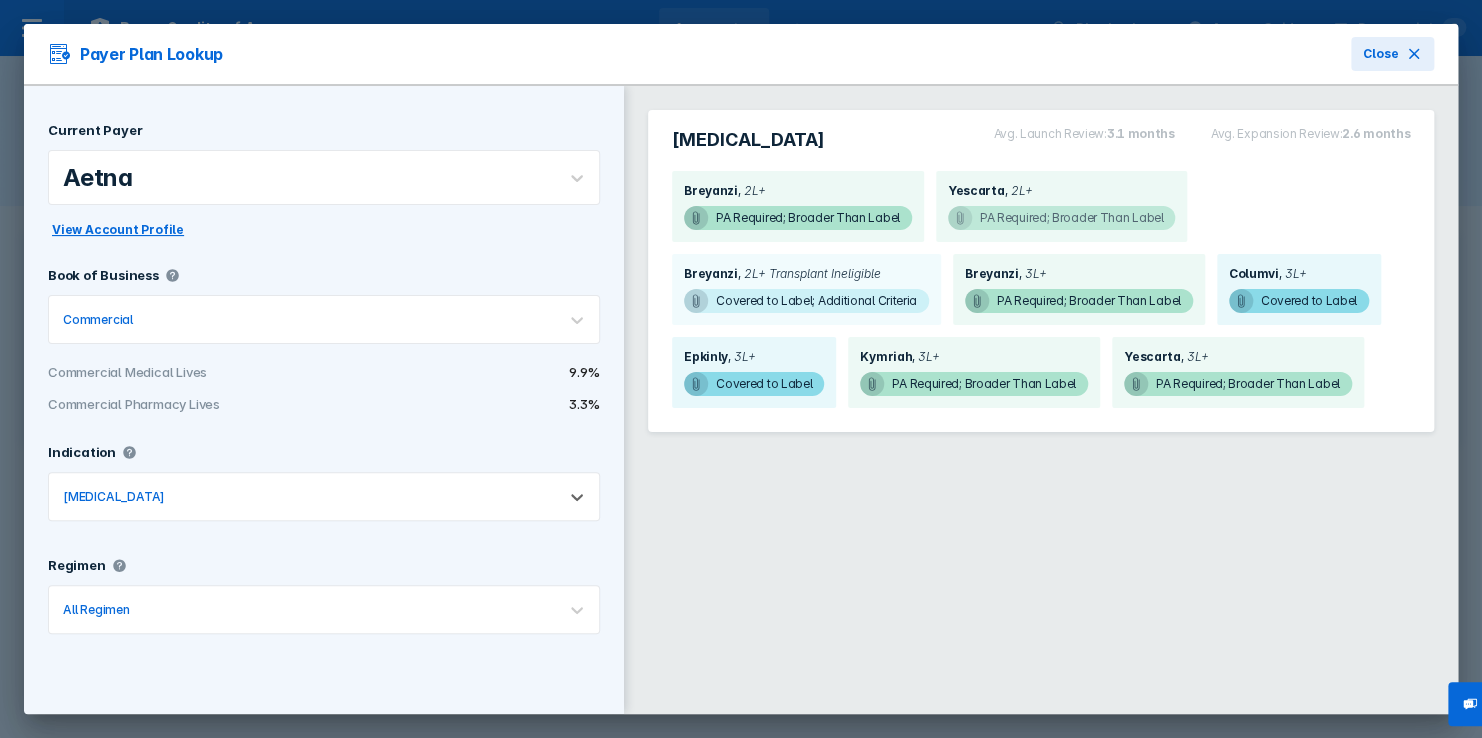 click on "PA Required; Broader Than Label" at bounding box center [798, 218] 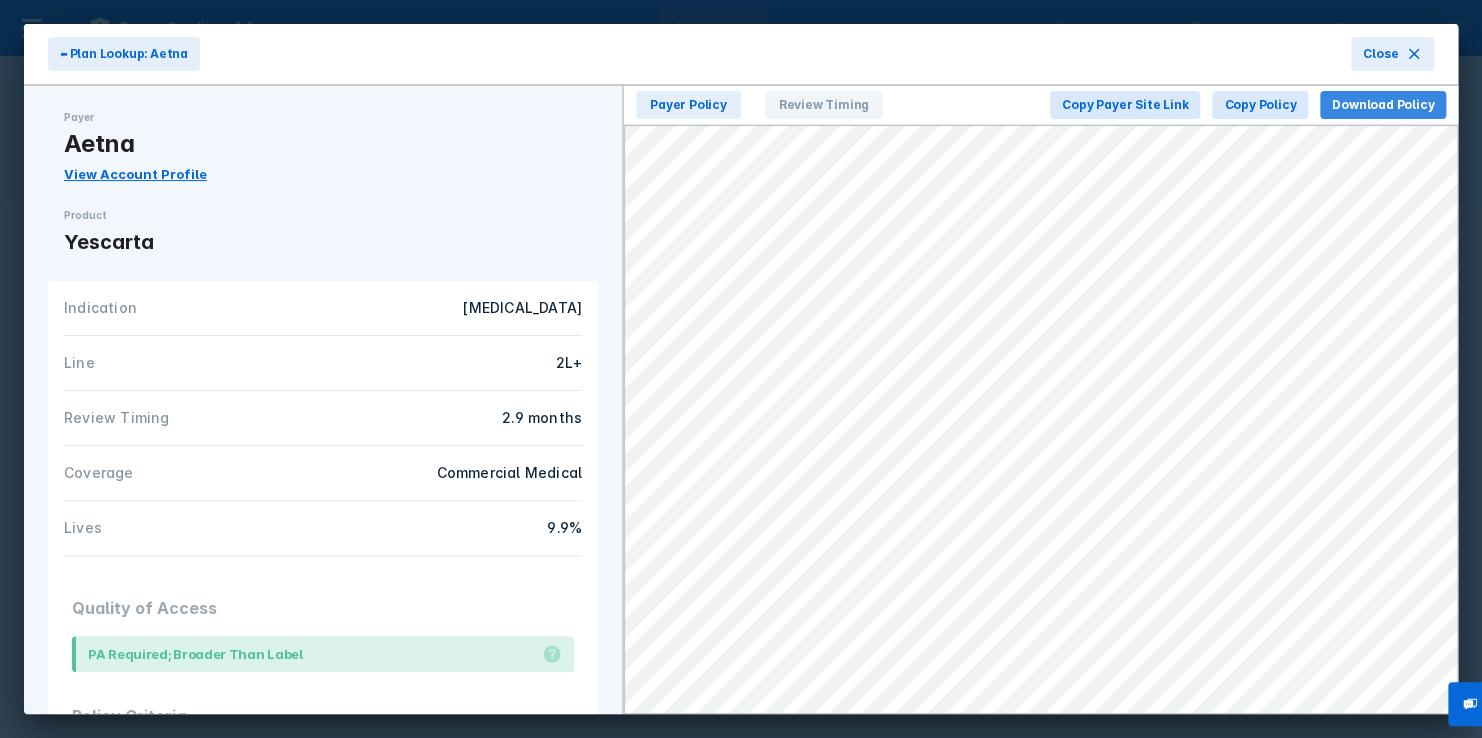 click on "Download Policy" at bounding box center (1383, 105) 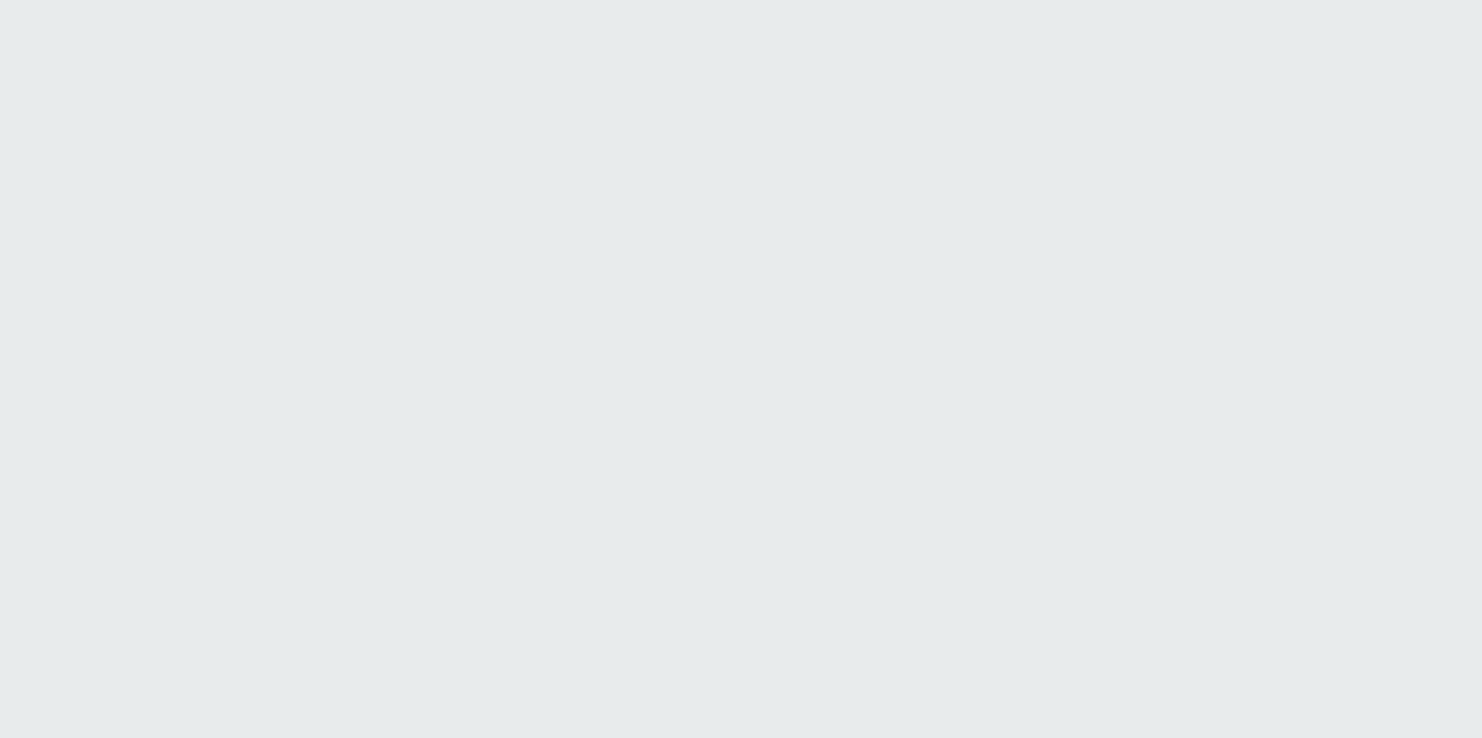 scroll, scrollTop: 0, scrollLeft: 0, axis: both 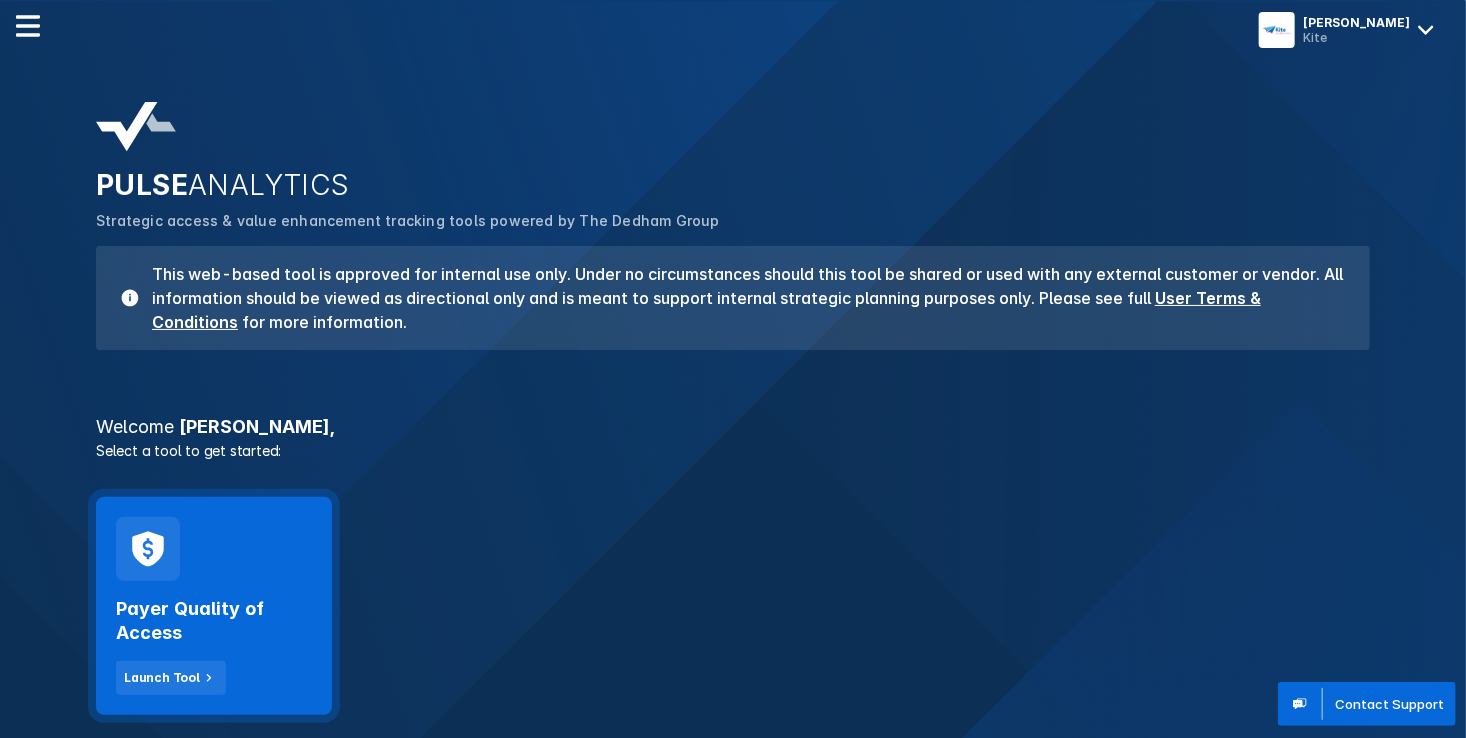 click on "Payer Quality of Access" at bounding box center (214, 621) 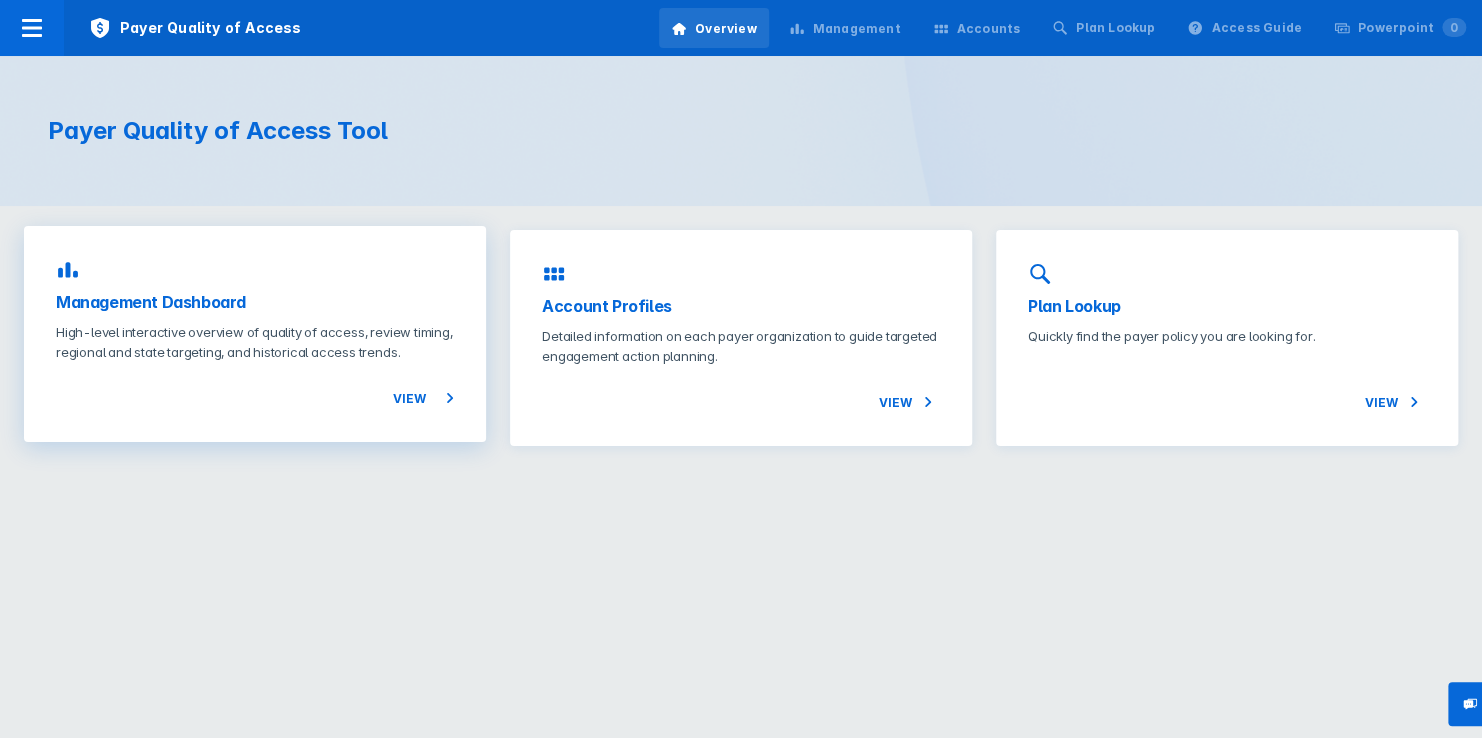 click on "View" at bounding box center [255, 386] 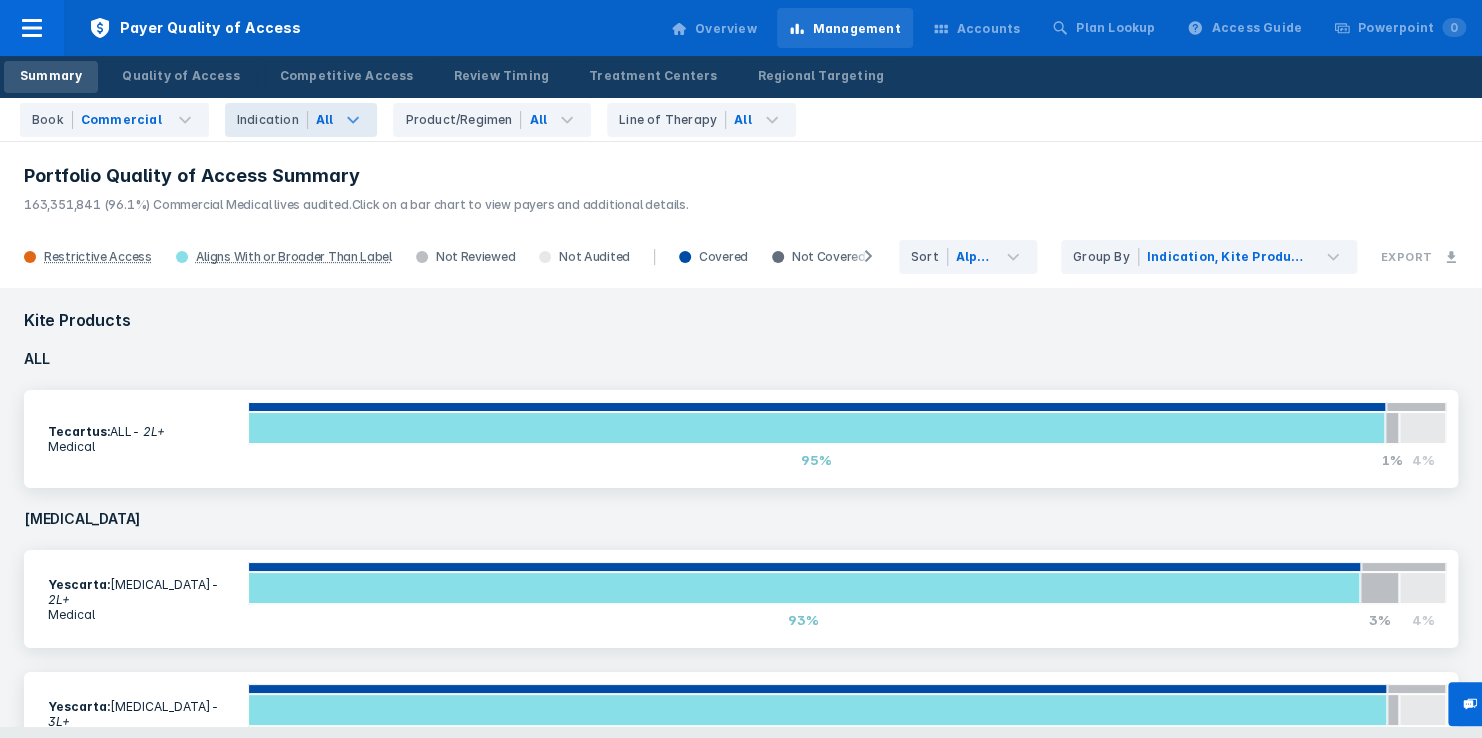 click 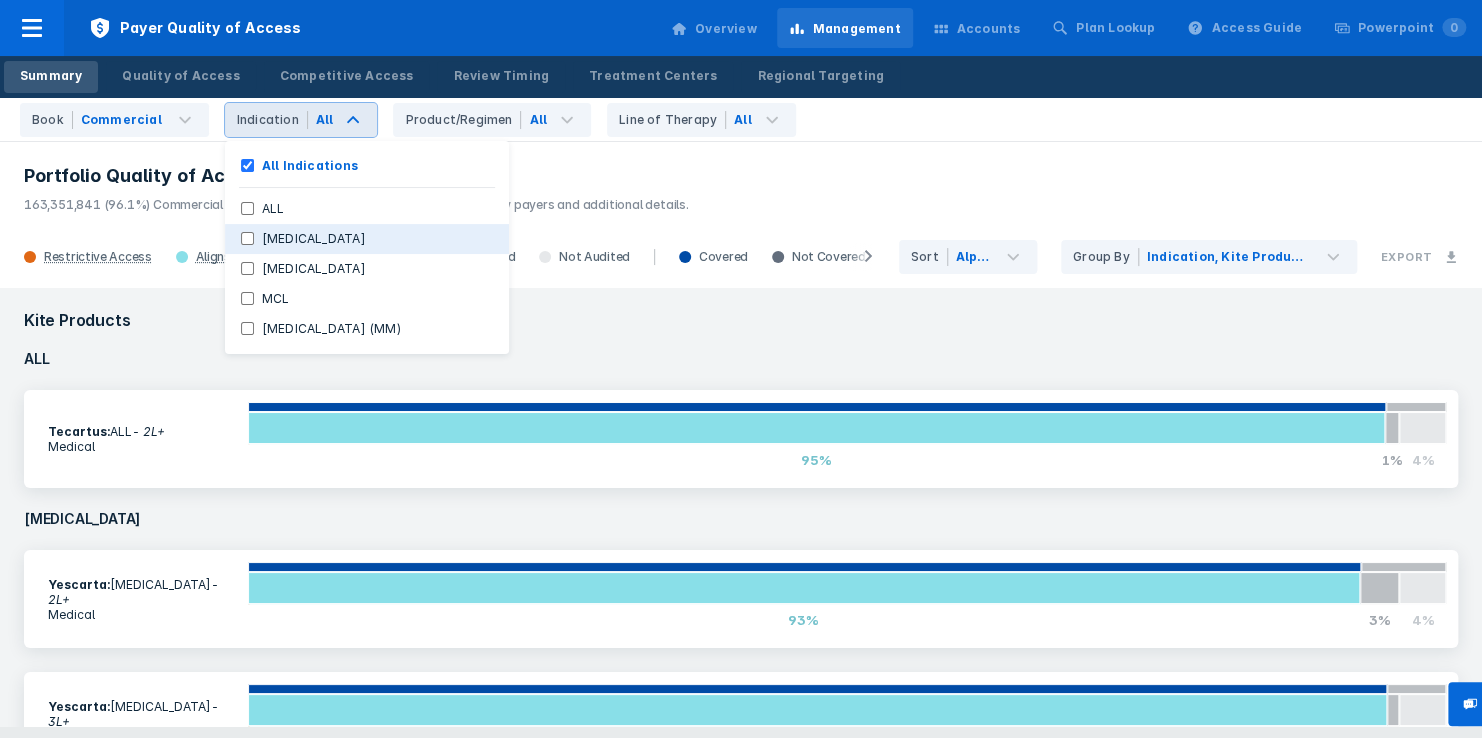 click on "[MEDICAL_DATA]" at bounding box center (247, 238) 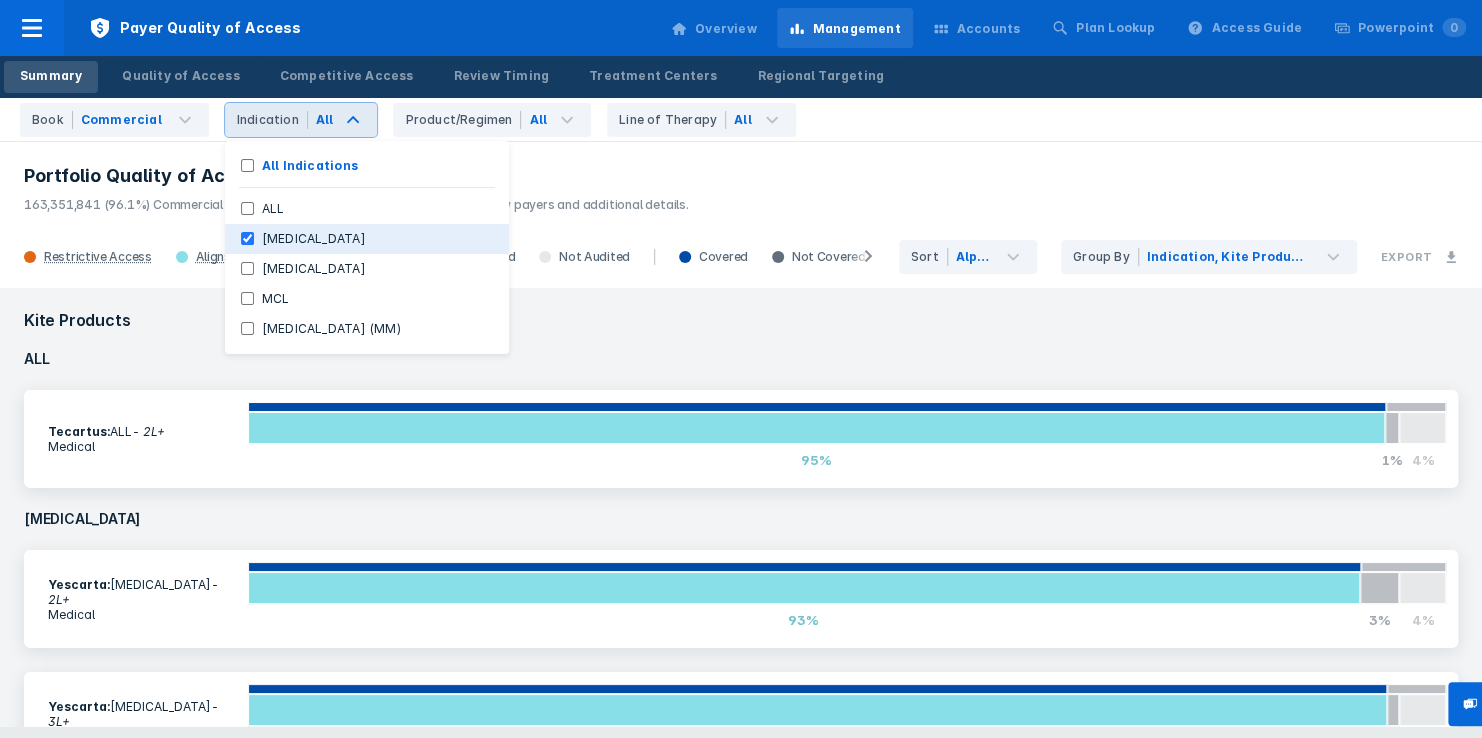 checkbox on "true" 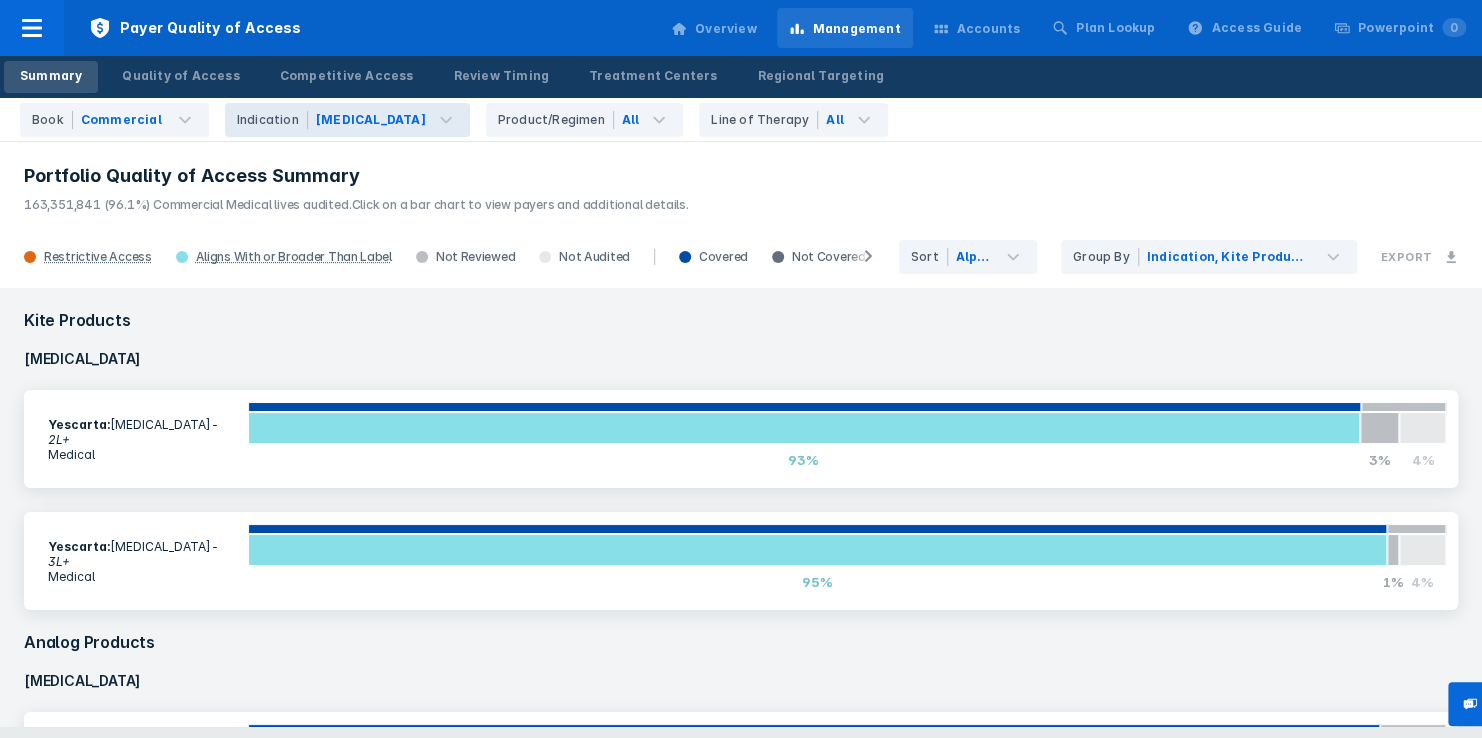 click on "Portfolio Quality of Access Summary 163,351,841 (96.1%) Commercial Medical lives audited.  Click on a bar chart to view payers and additional details." at bounding box center (741, 183) 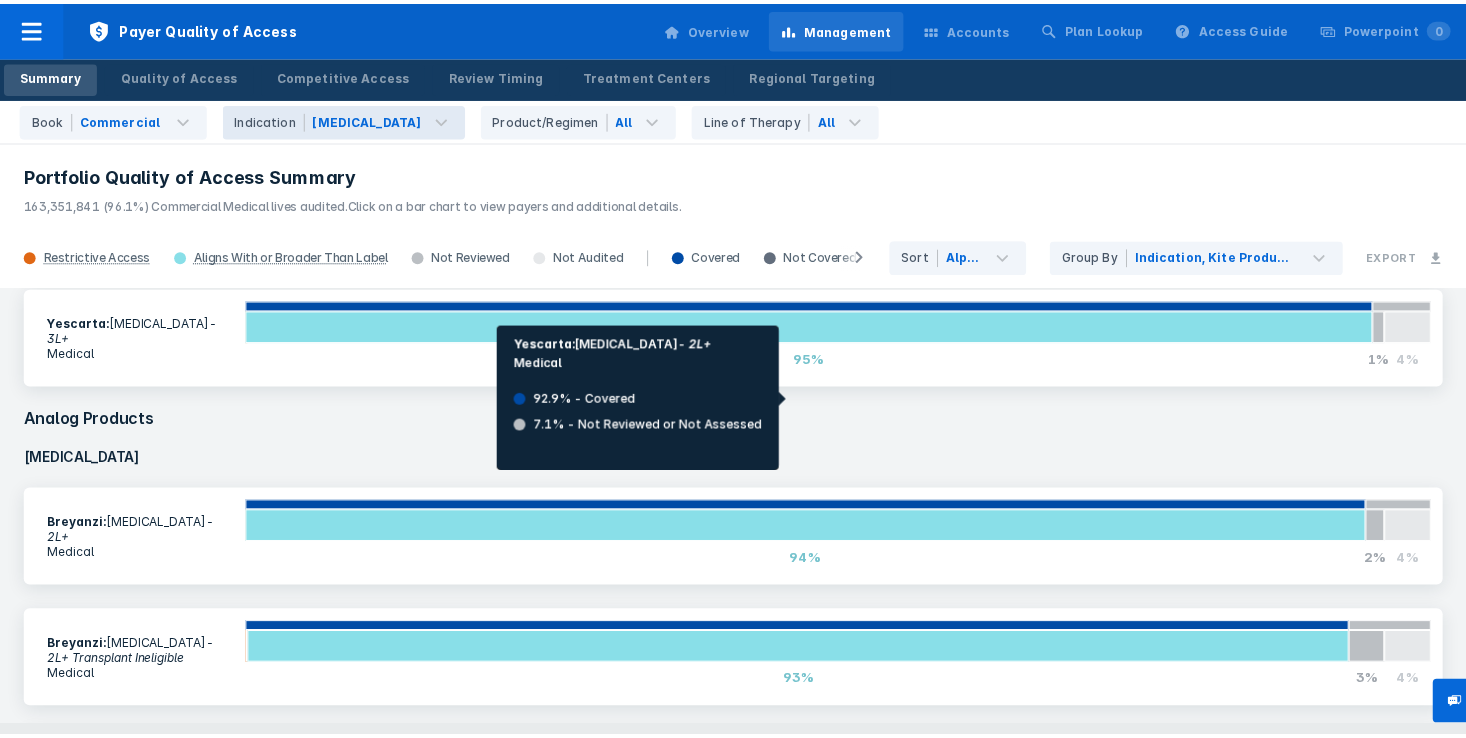 scroll, scrollTop: 0, scrollLeft: 0, axis: both 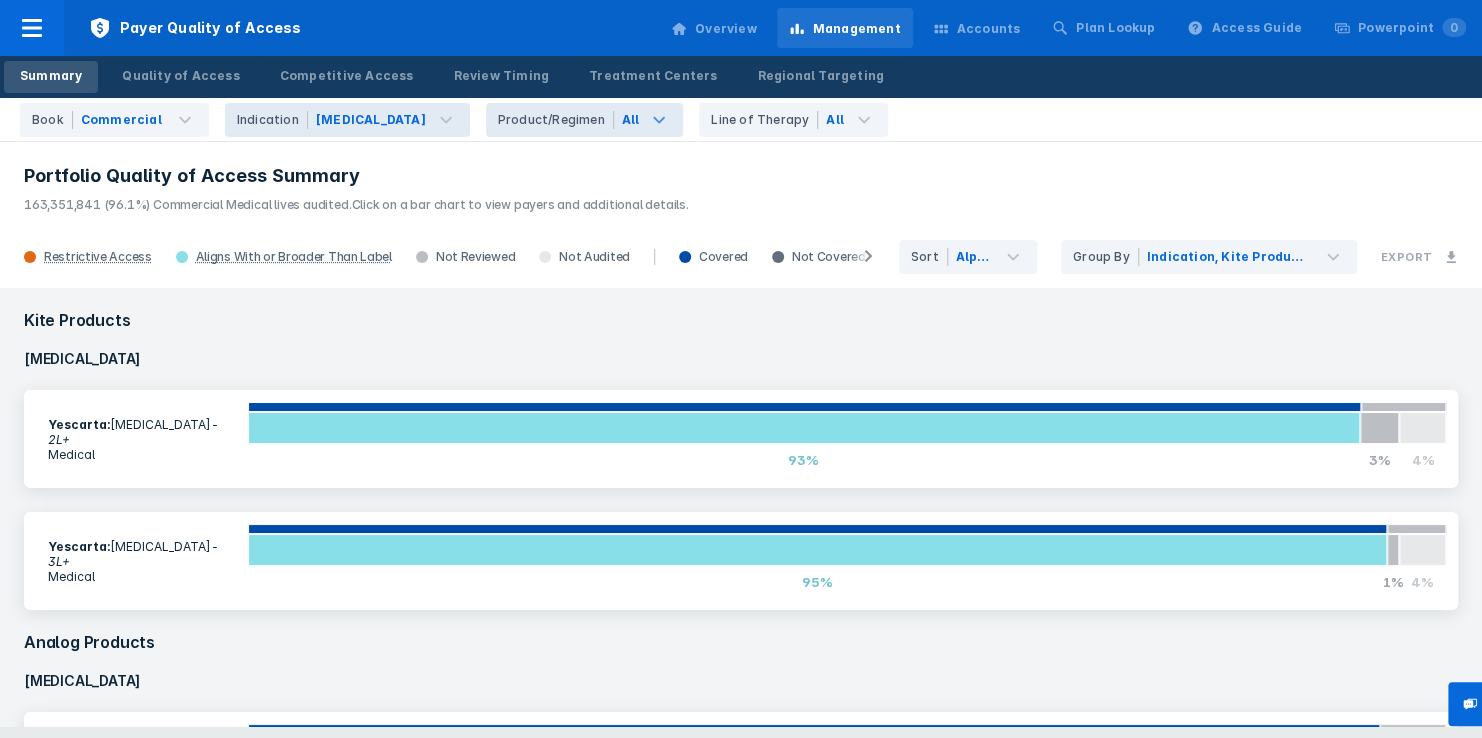 click 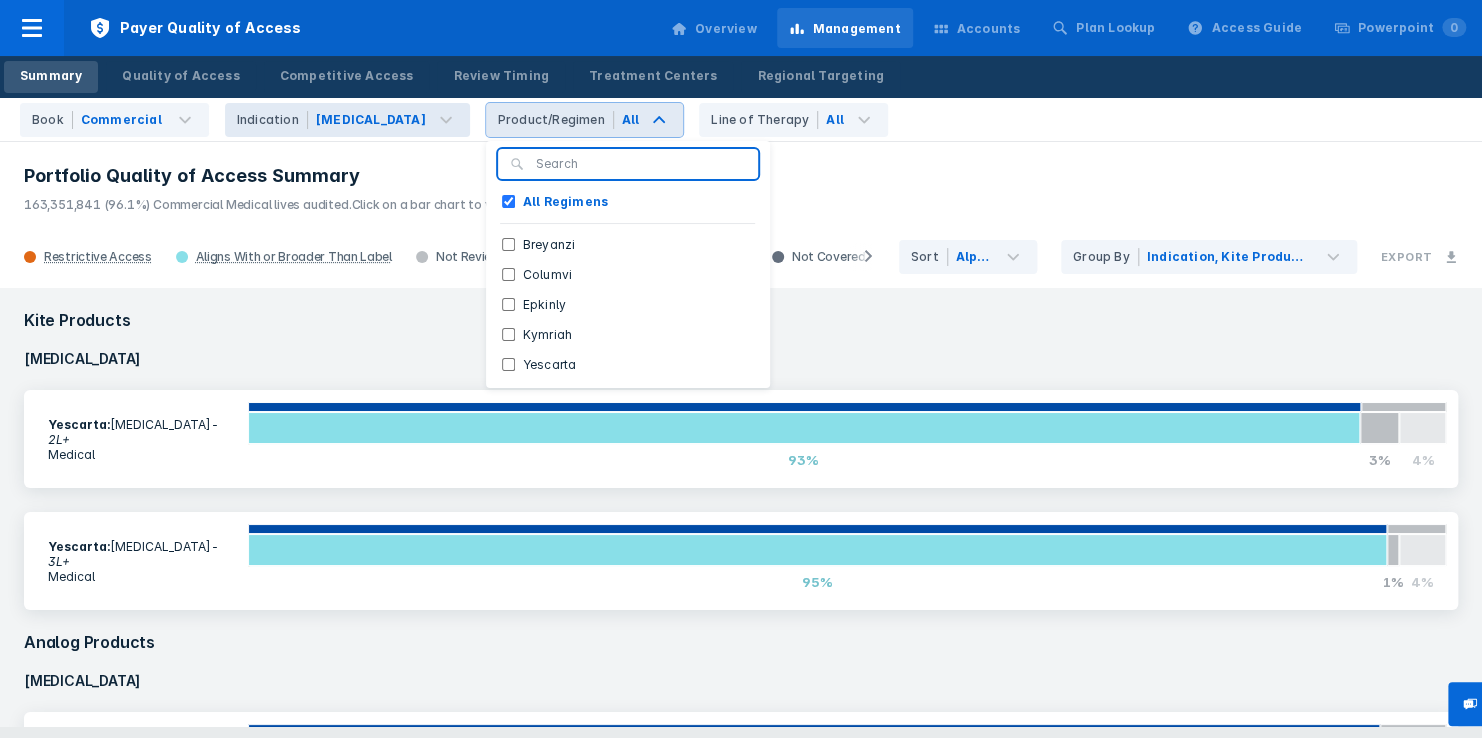 click at bounding box center [641, 164] 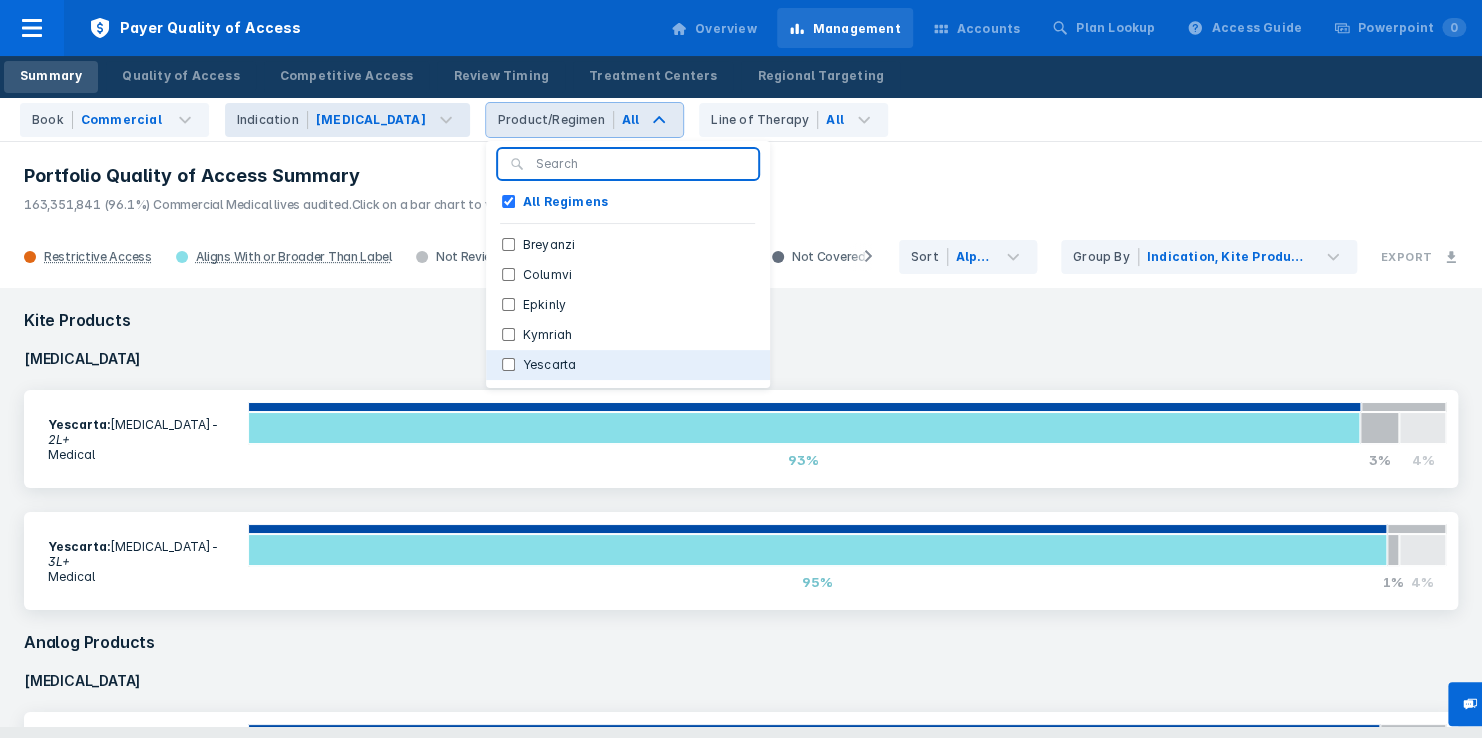 click on "Yescarta" at bounding box center (550, 365) 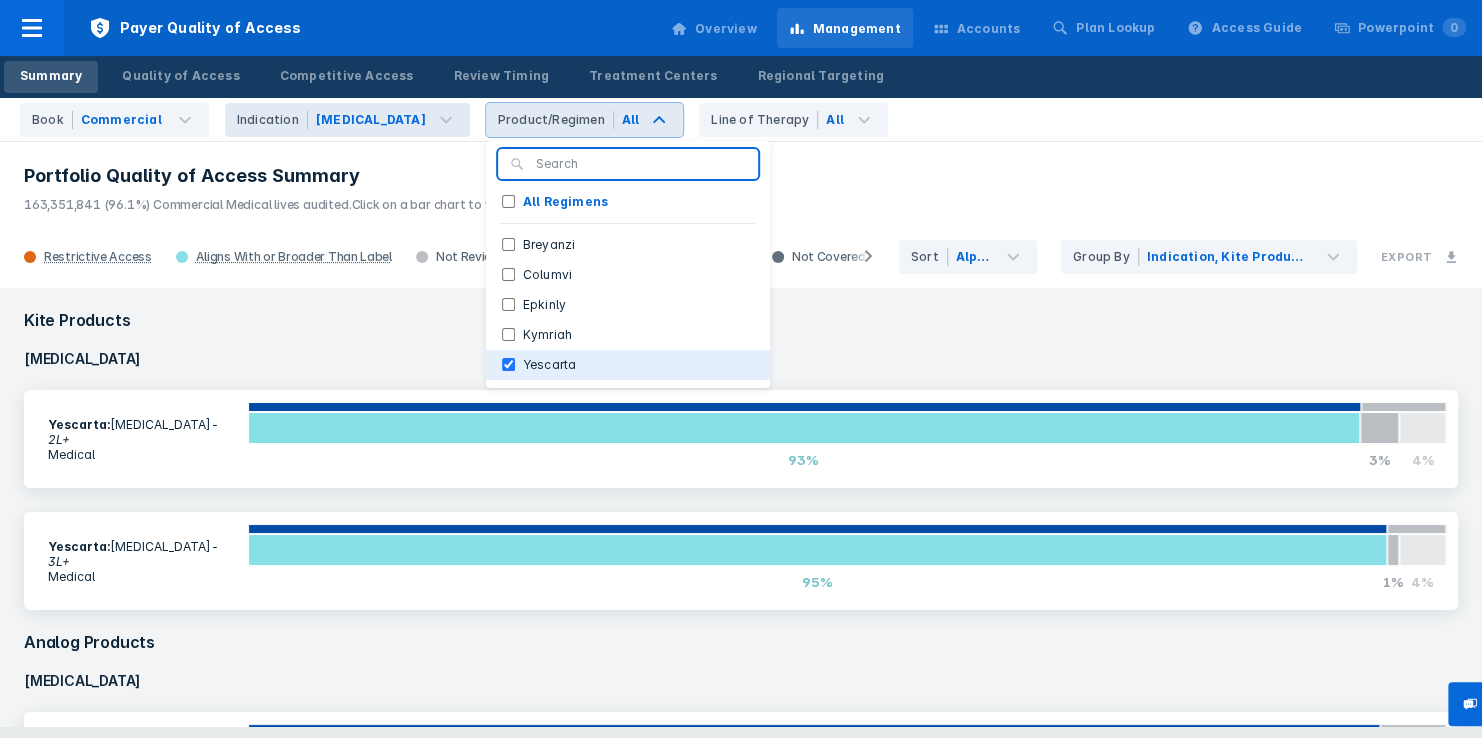 checkbox on "true" 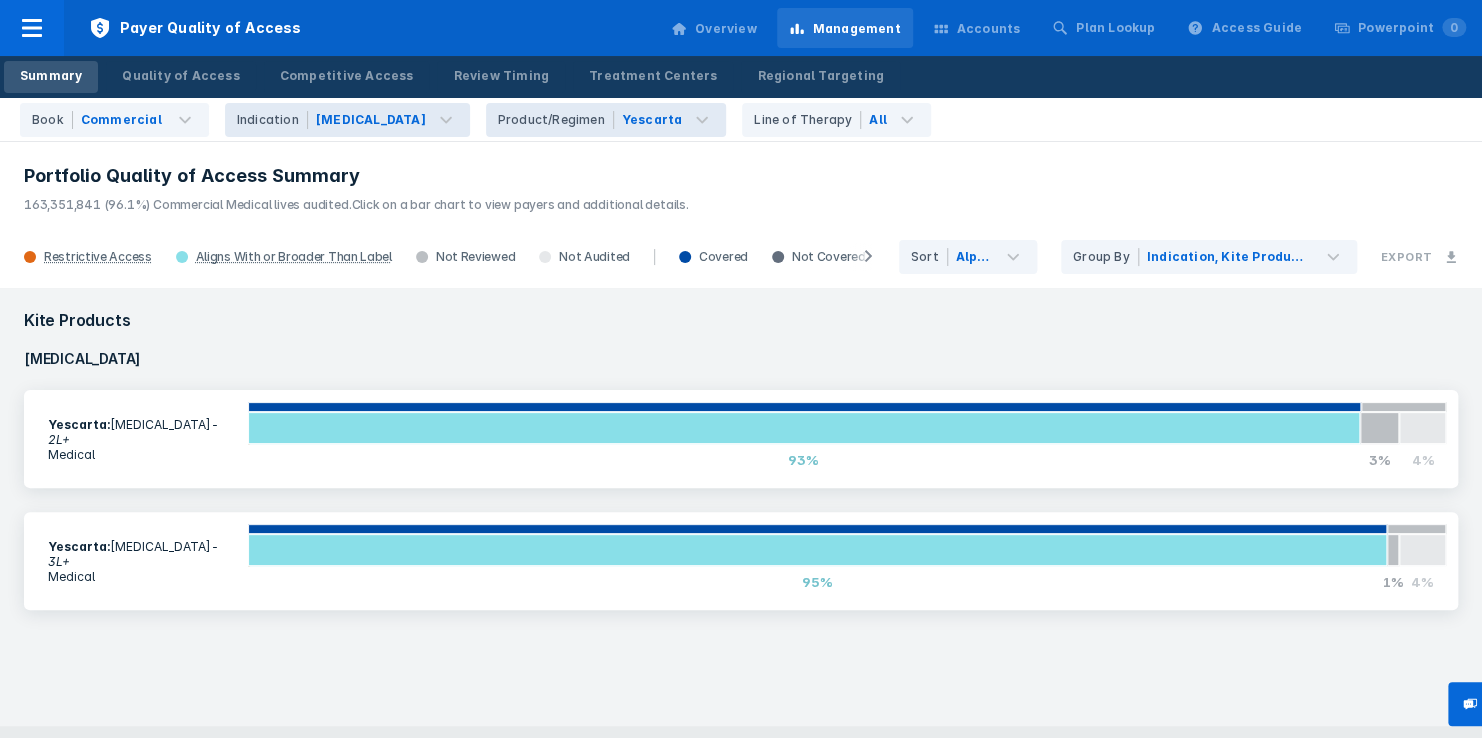 click on "163,351,841 (96.1%) Commercial Medical lives audited.  Click on a bar chart to view payers and additional details." at bounding box center [741, 201] 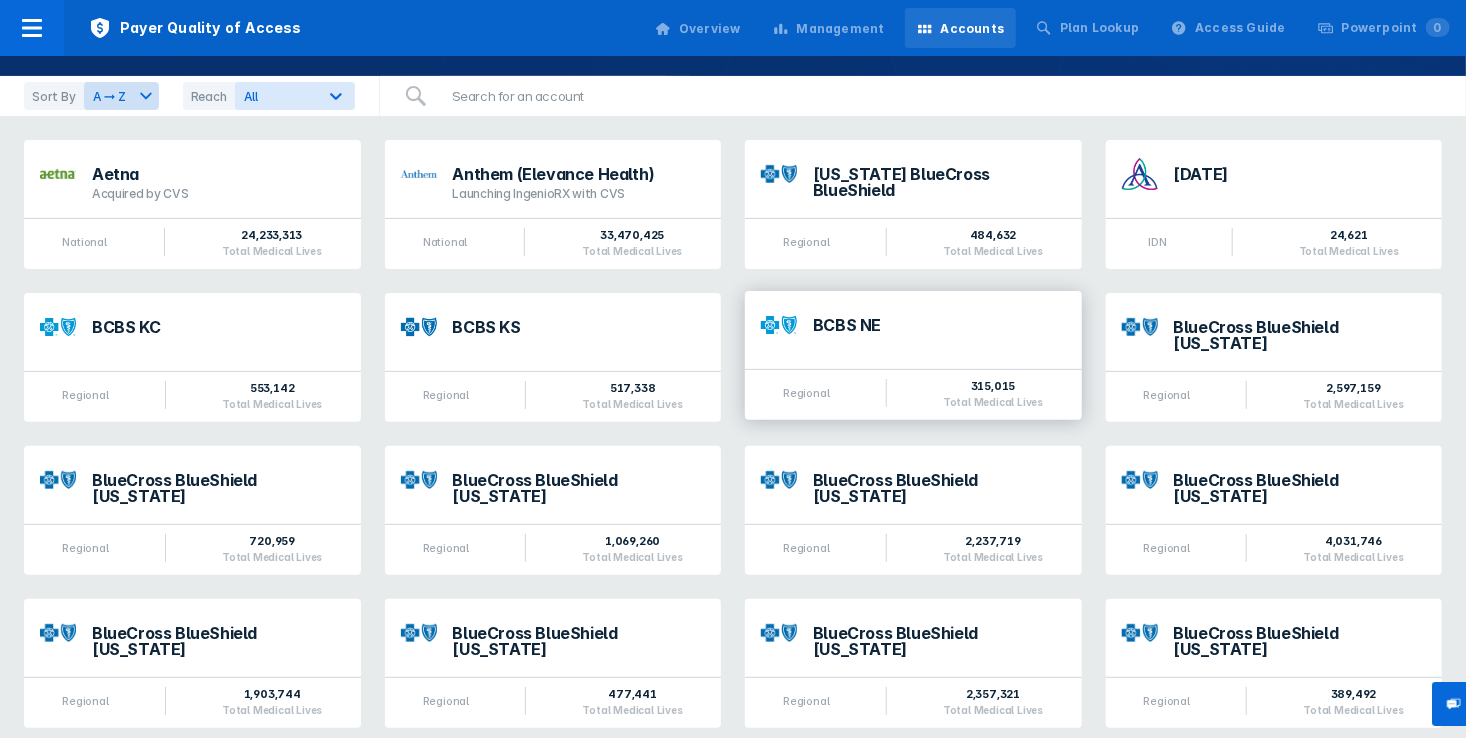 scroll, scrollTop: 400, scrollLeft: 0, axis: vertical 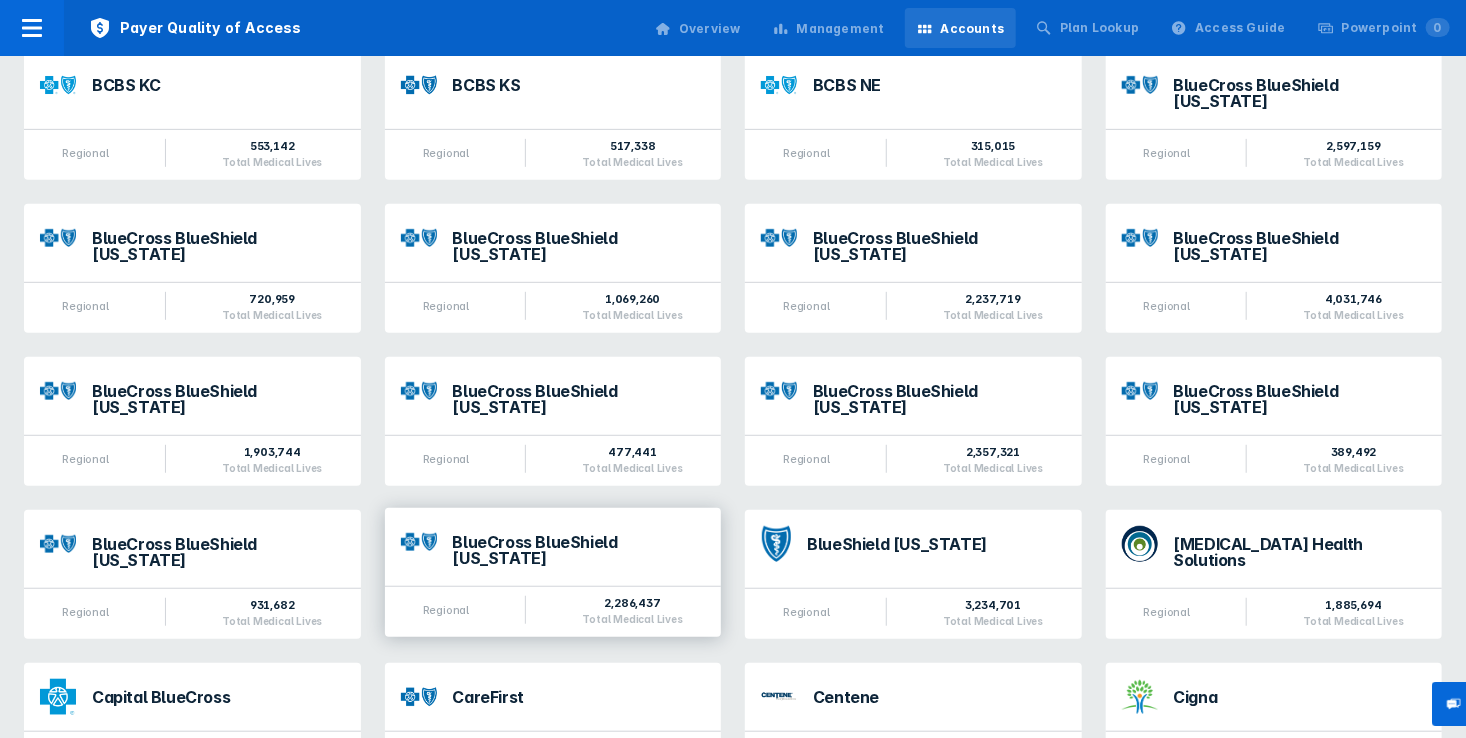 click on "BlueCross BlueShield [US_STATE]" at bounding box center (579, 552) 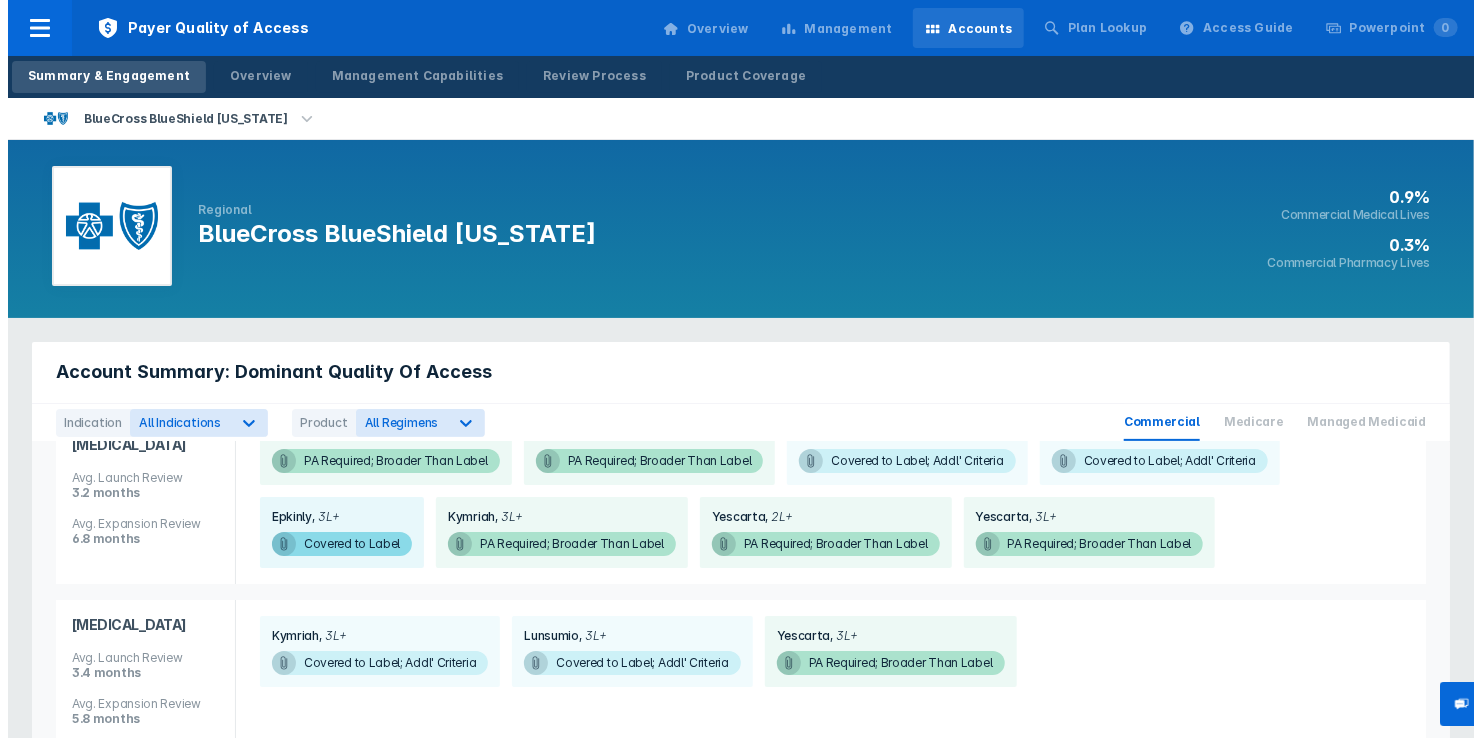 scroll, scrollTop: 100, scrollLeft: 0, axis: vertical 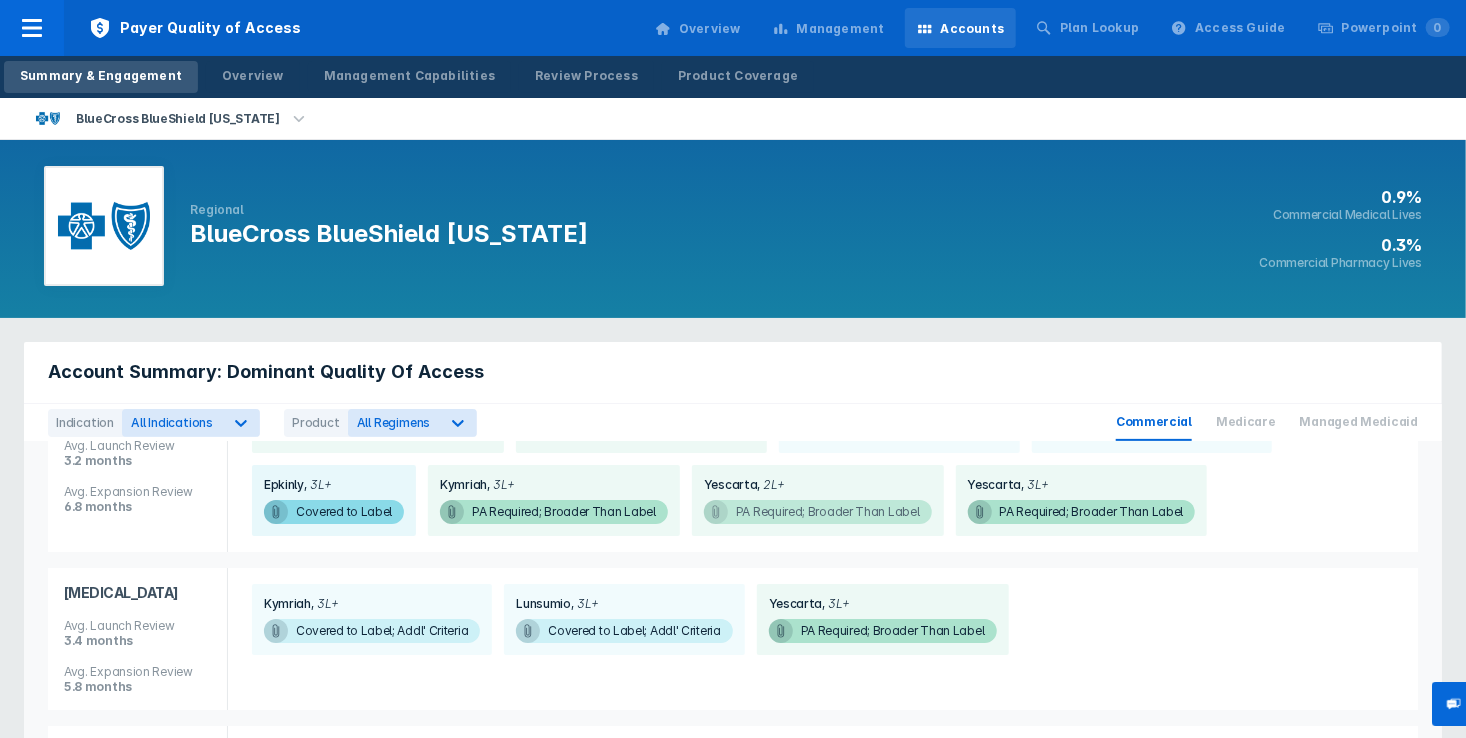 click on "PA Required; Broader Than Label" at bounding box center (378, 429) 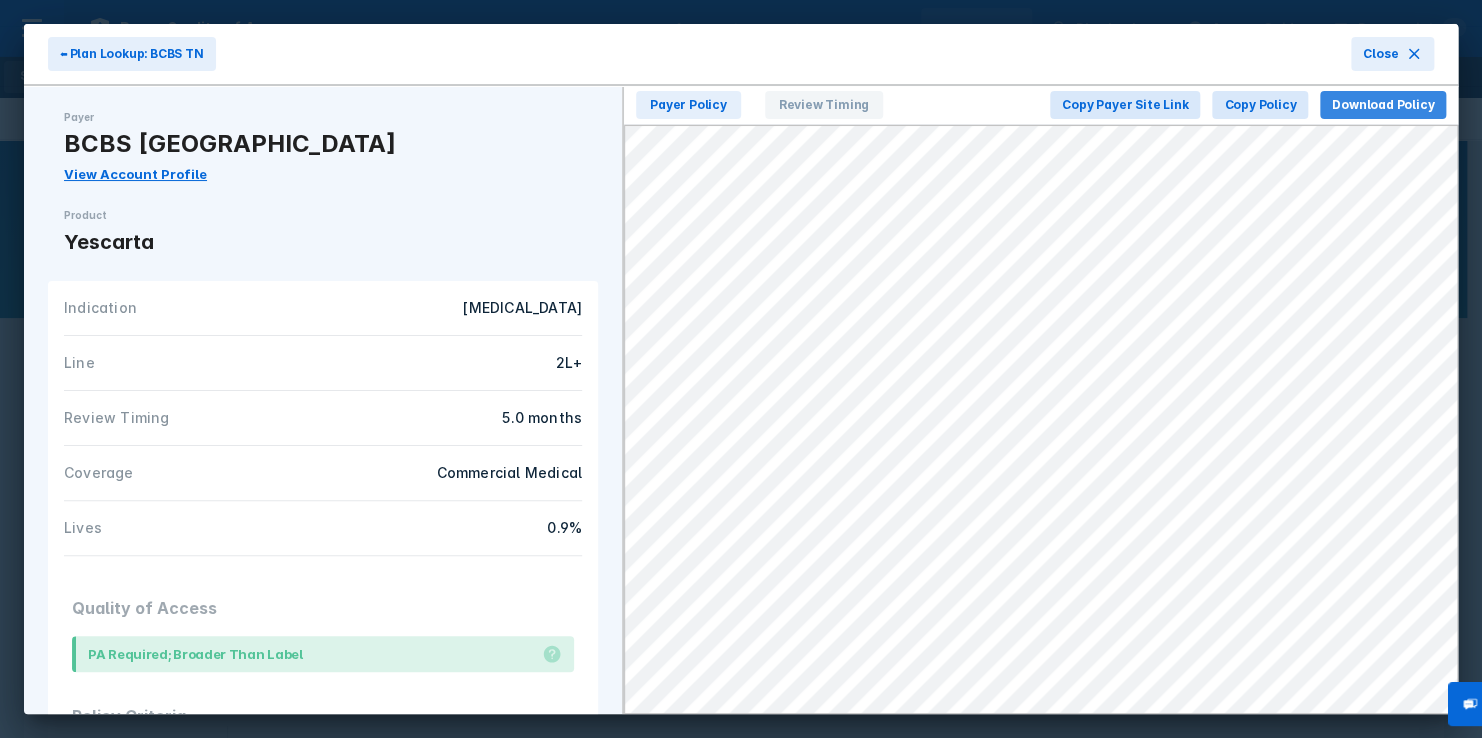 click on "Download Policy" at bounding box center (1383, 105) 